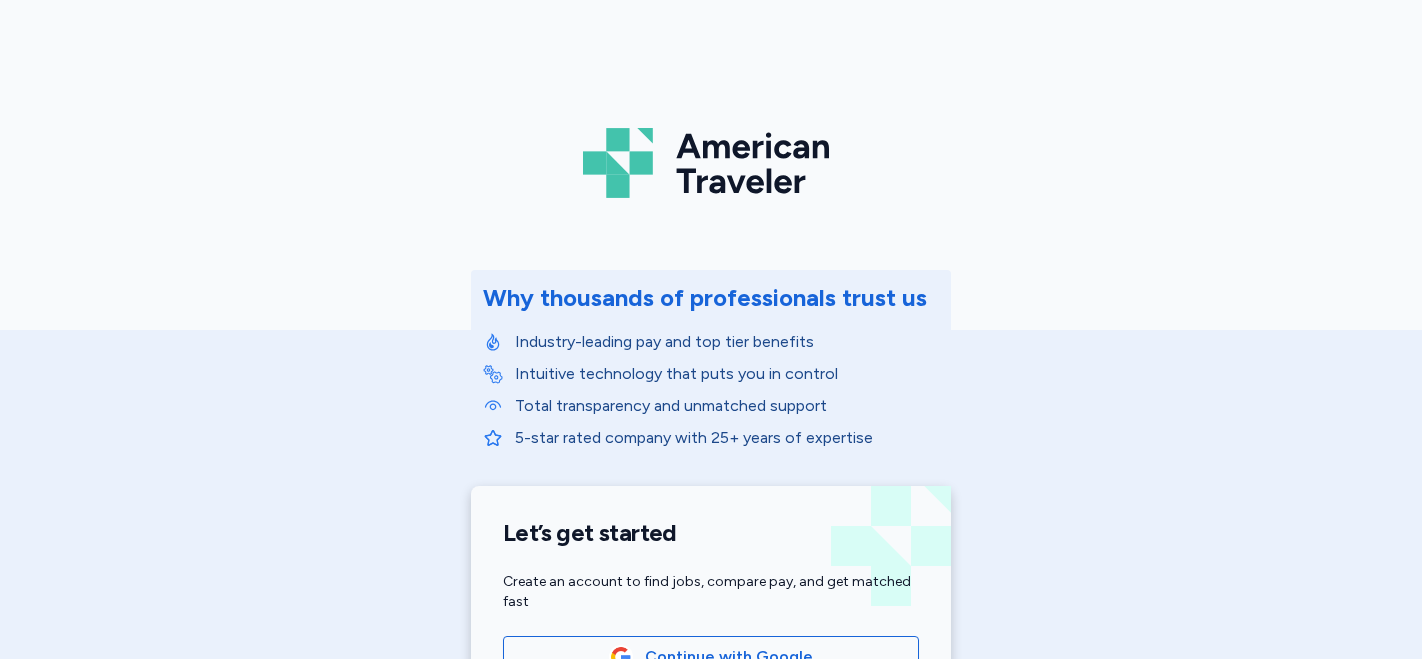 scroll, scrollTop: 0, scrollLeft: 0, axis: both 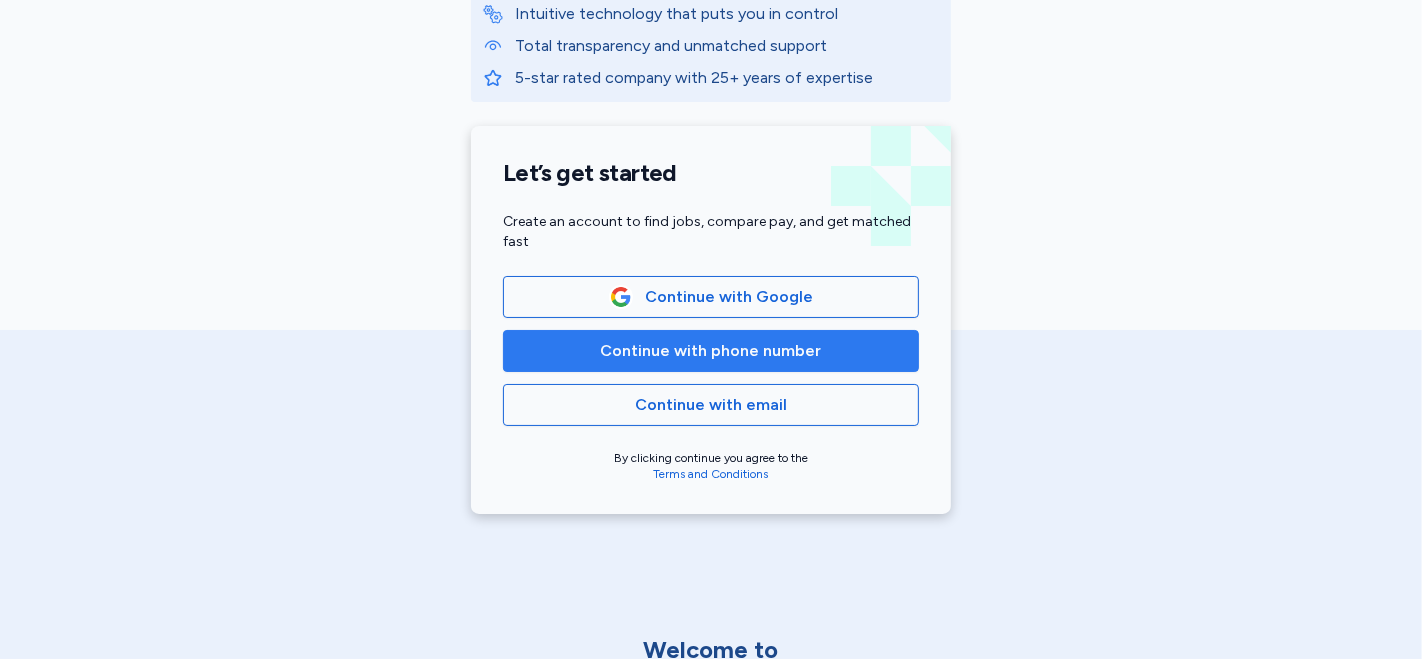 click on "Continue with phone number" at bounding box center (711, 351) 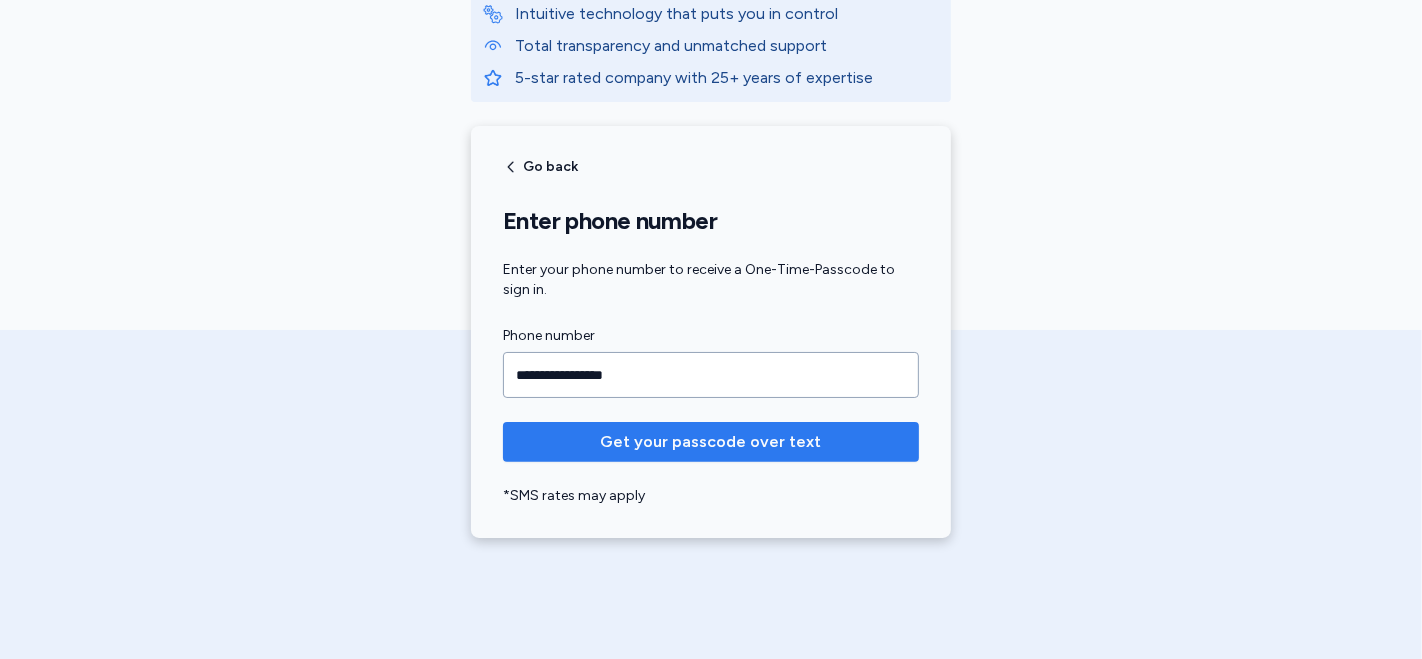 type on "**********" 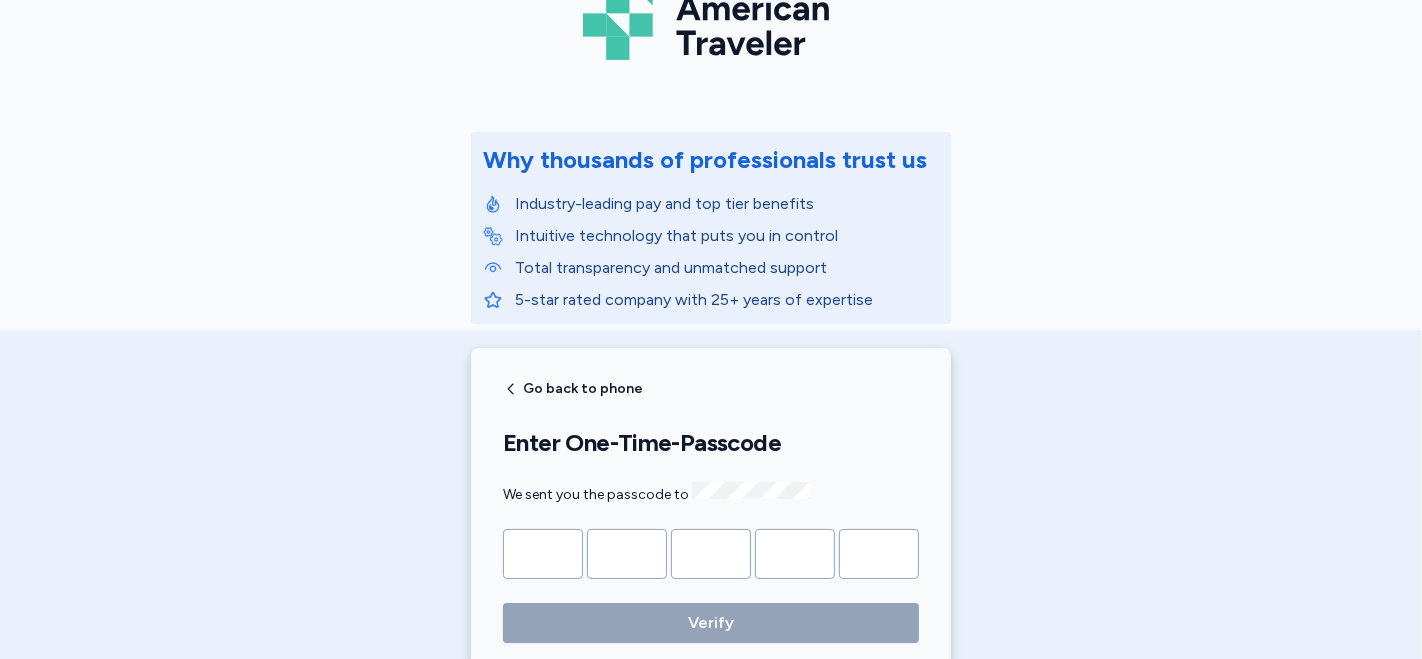 scroll, scrollTop: 249, scrollLeft: 0, axis: vertical 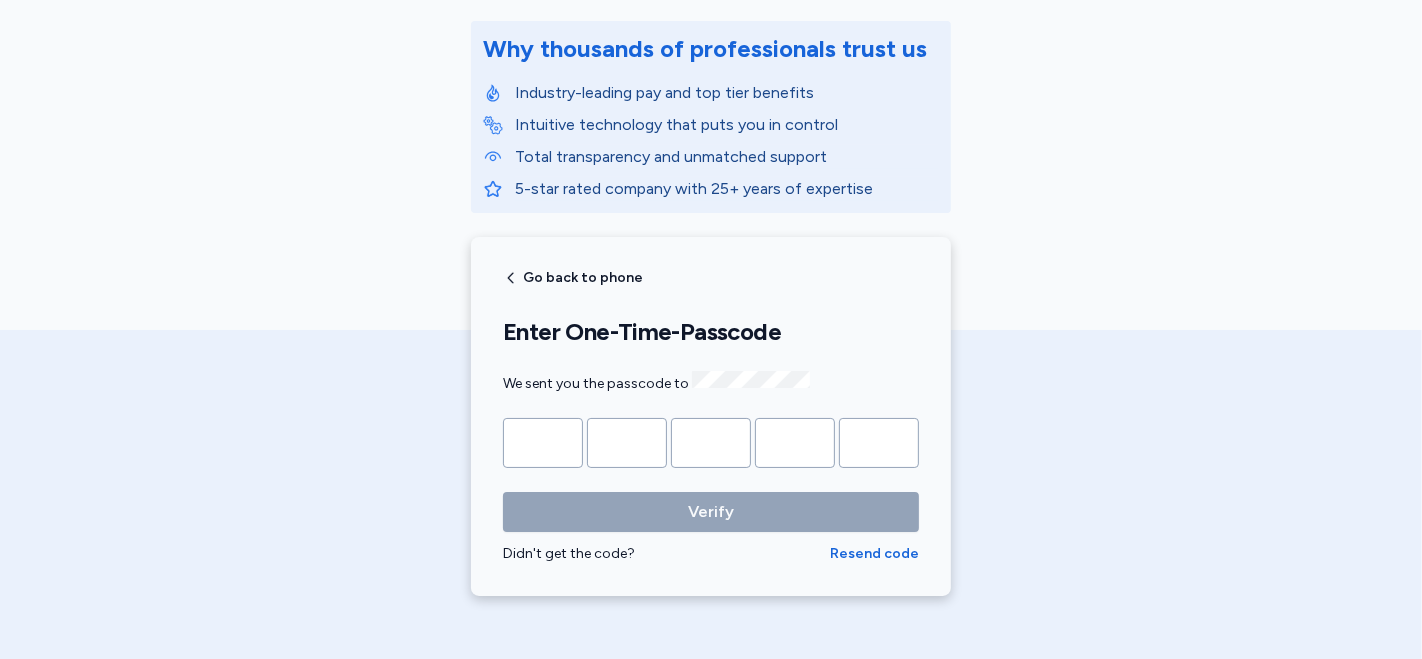 type on "*" 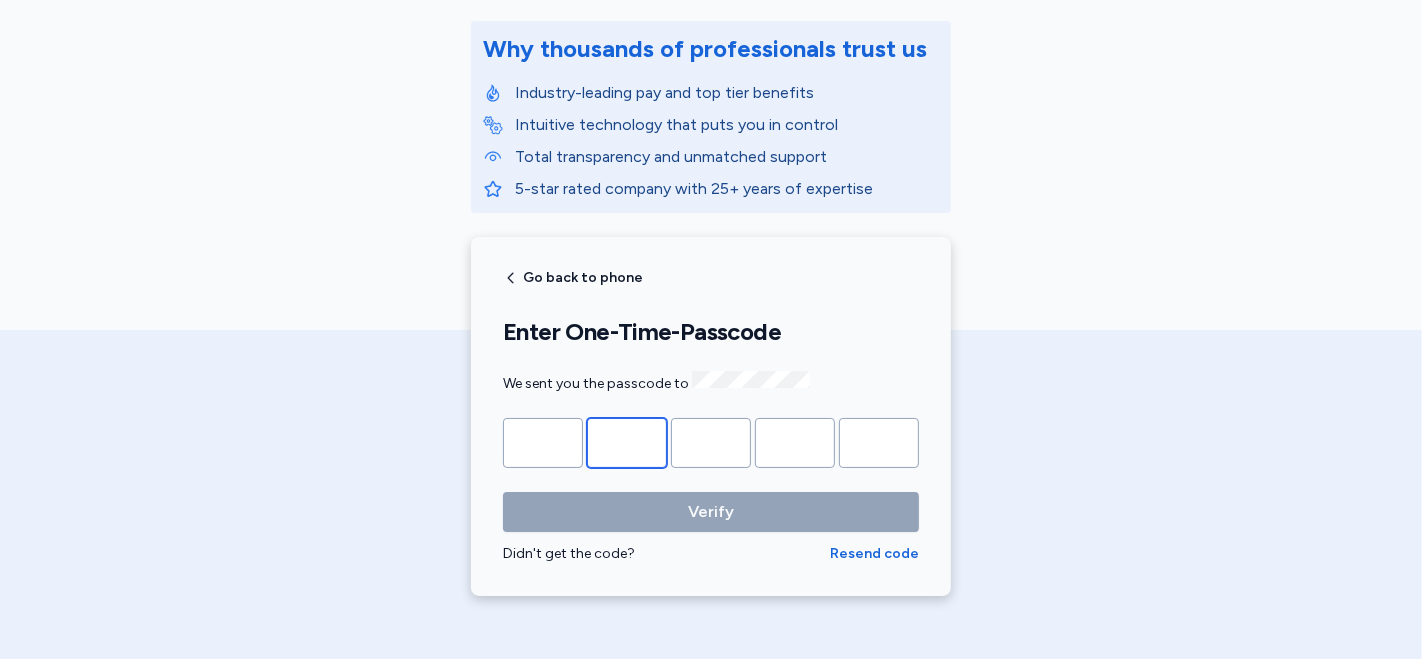 type on "*" 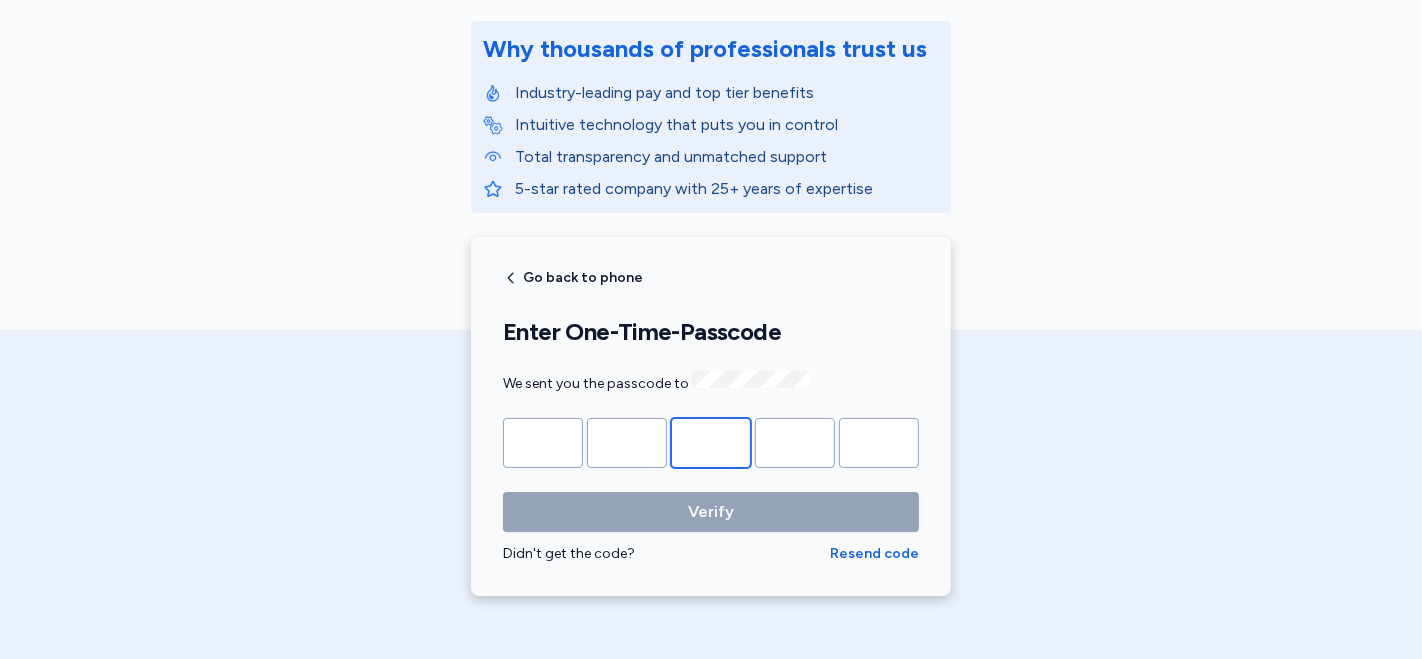type on "*" 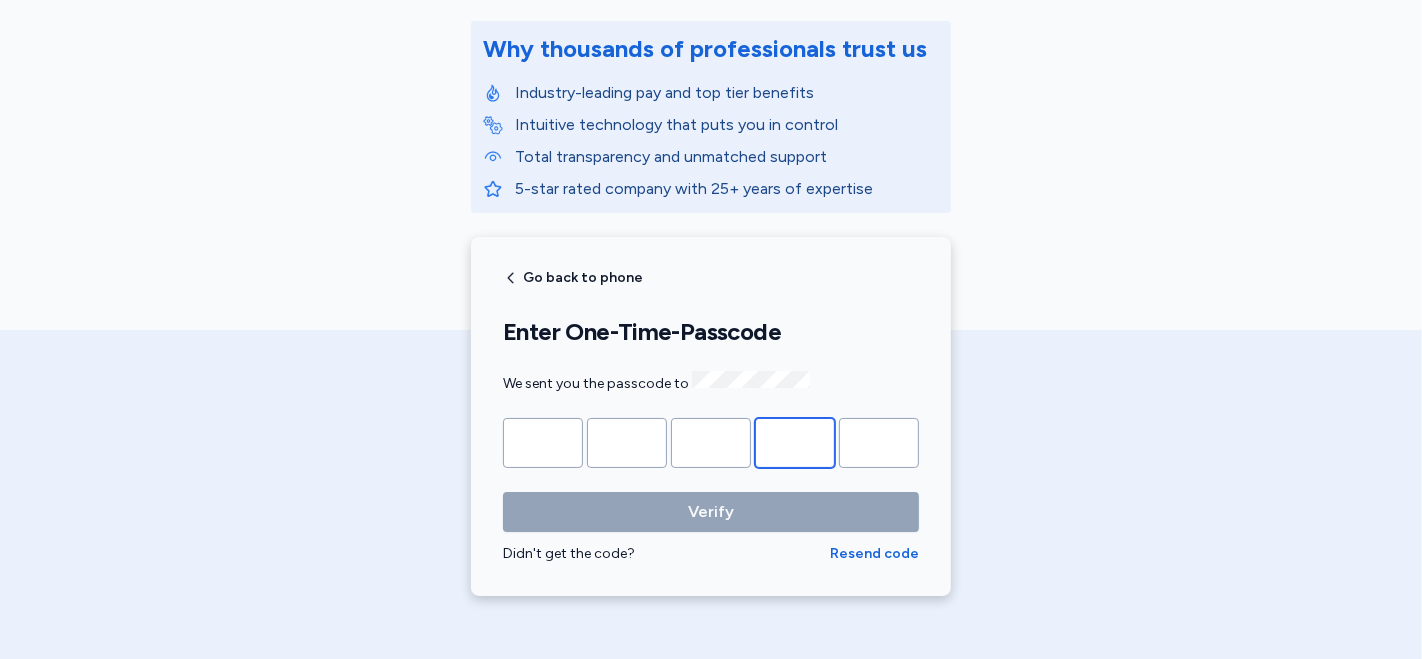 type on "*" 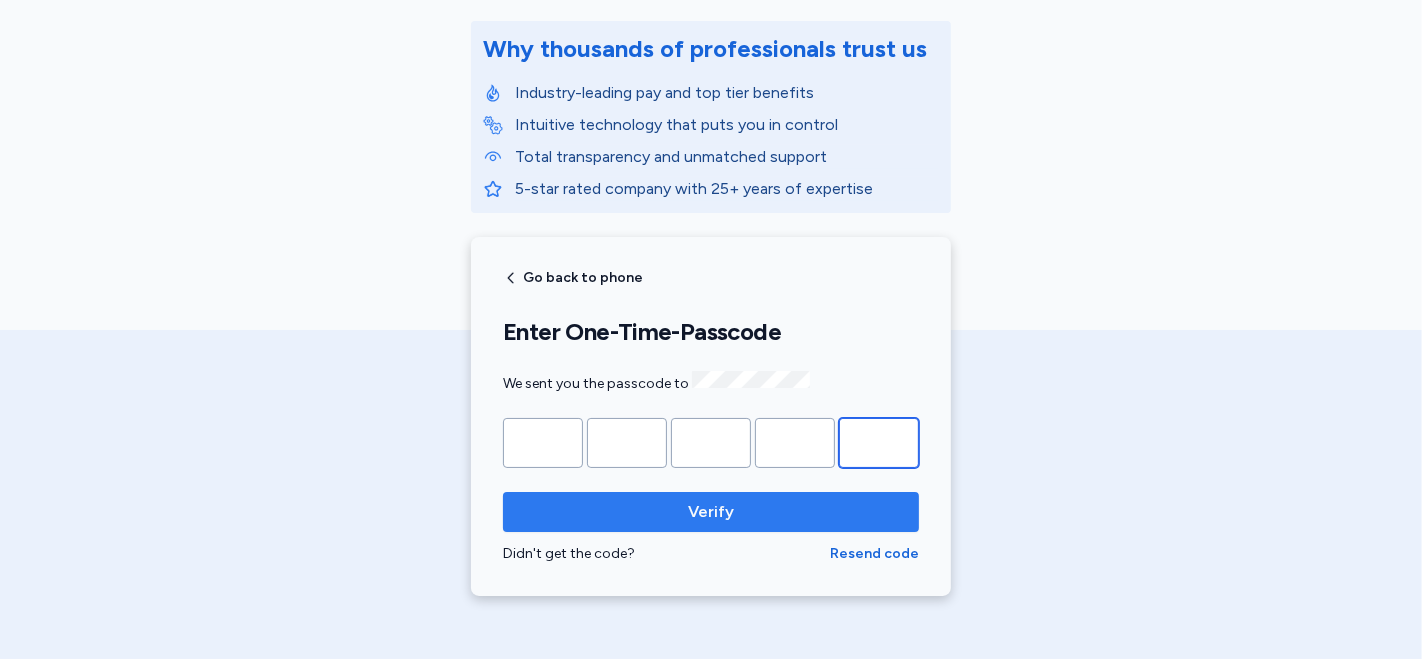 type on "*" 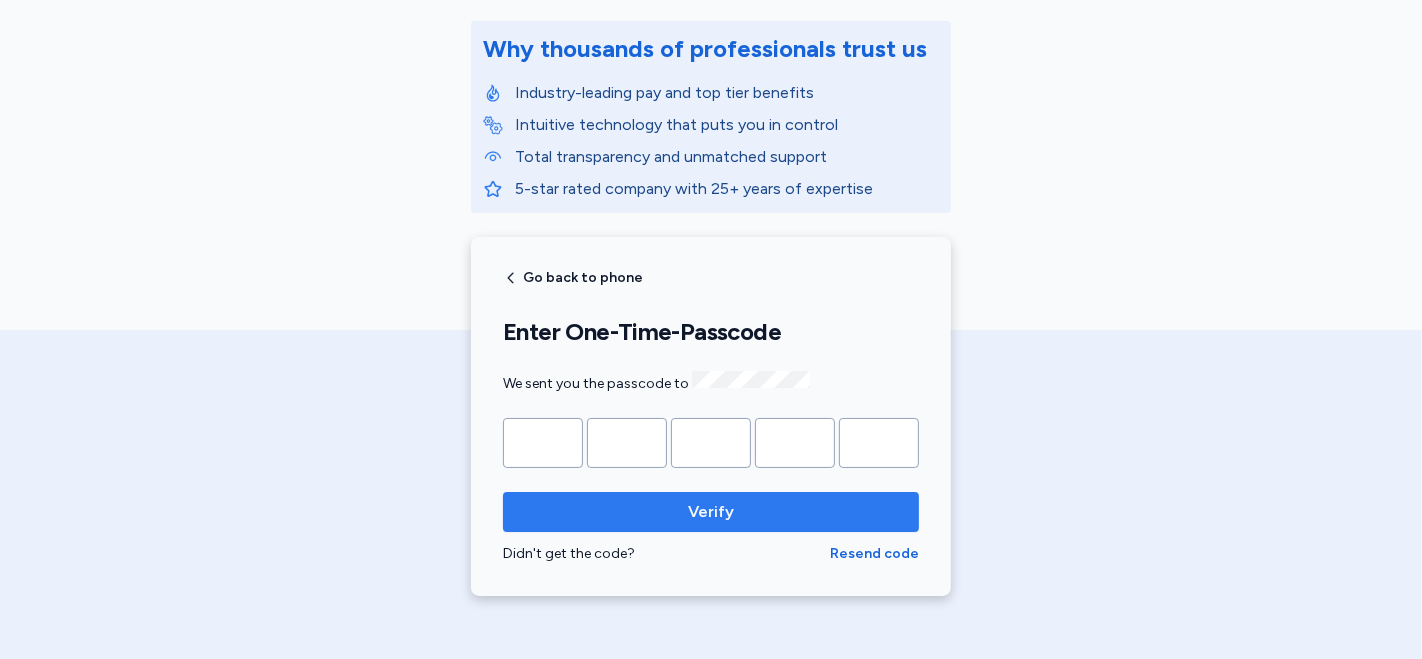 click on "Verify" at bounding box center (711, 512) 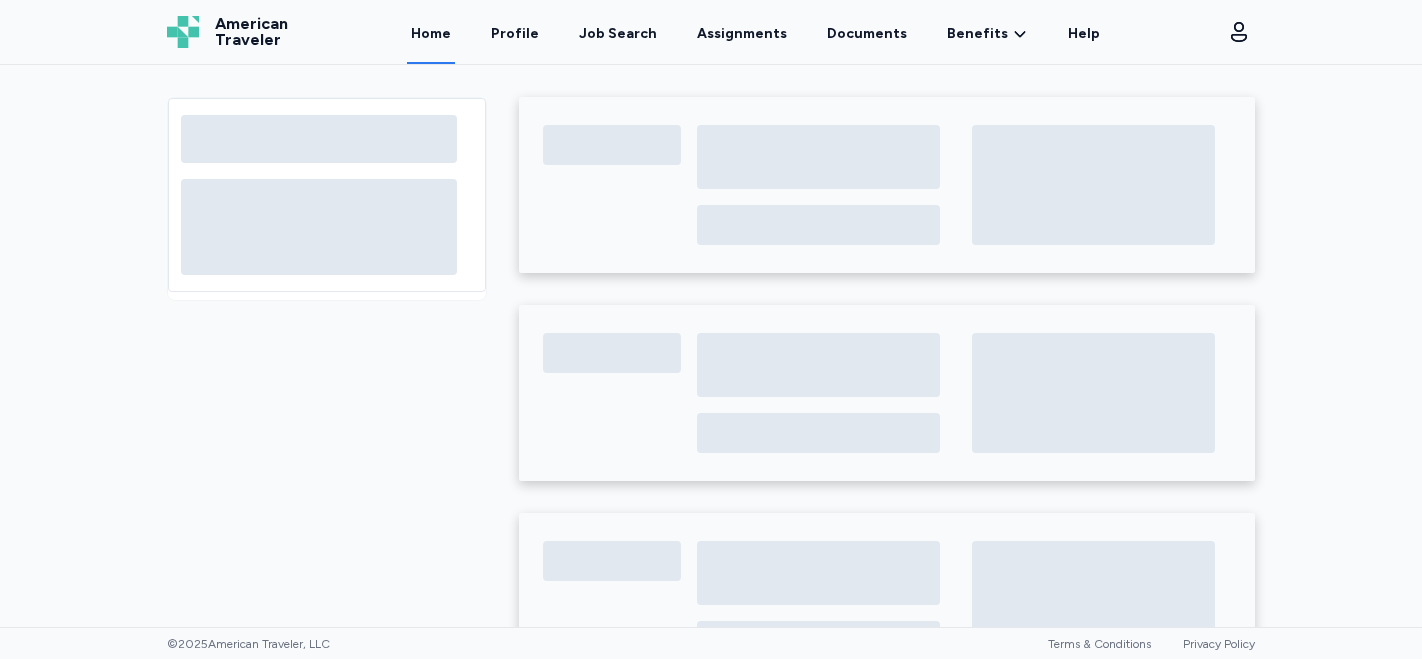 scroll, scrollTop: 0, scrollLeft: 0, axis: both 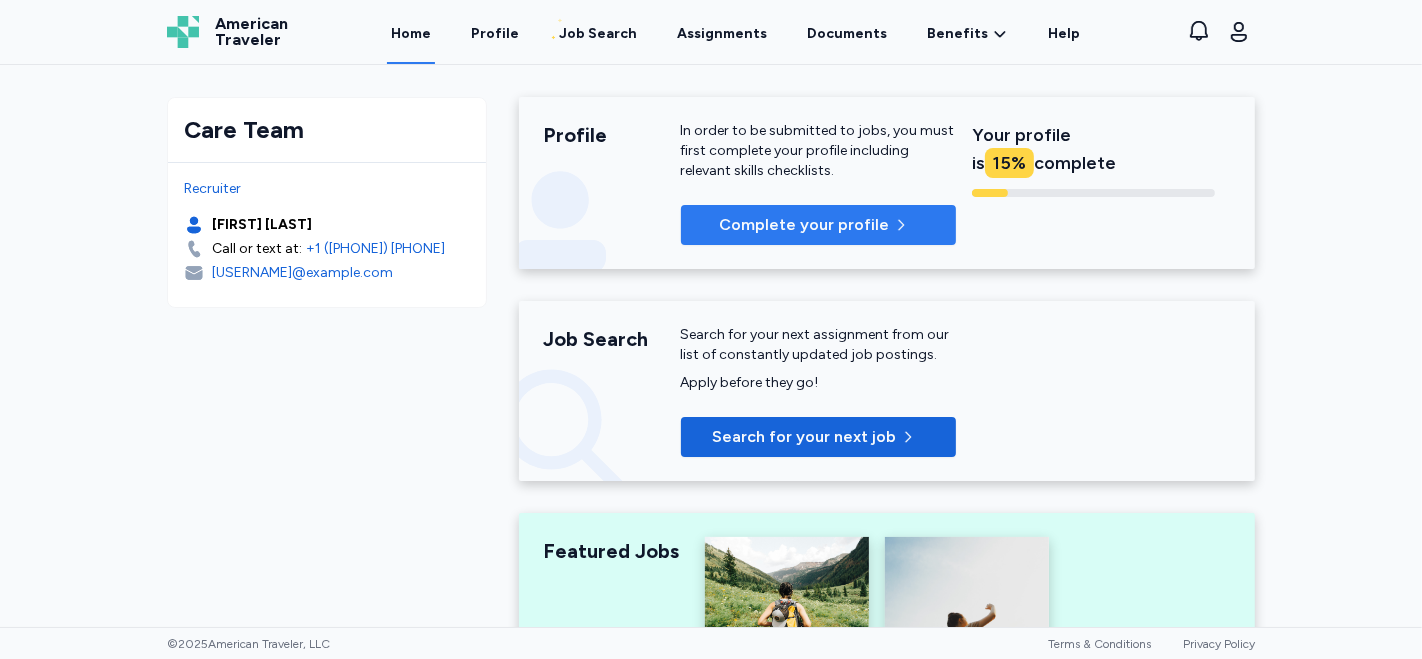 click on "Complete your profile" at bounding box center (804, 225) 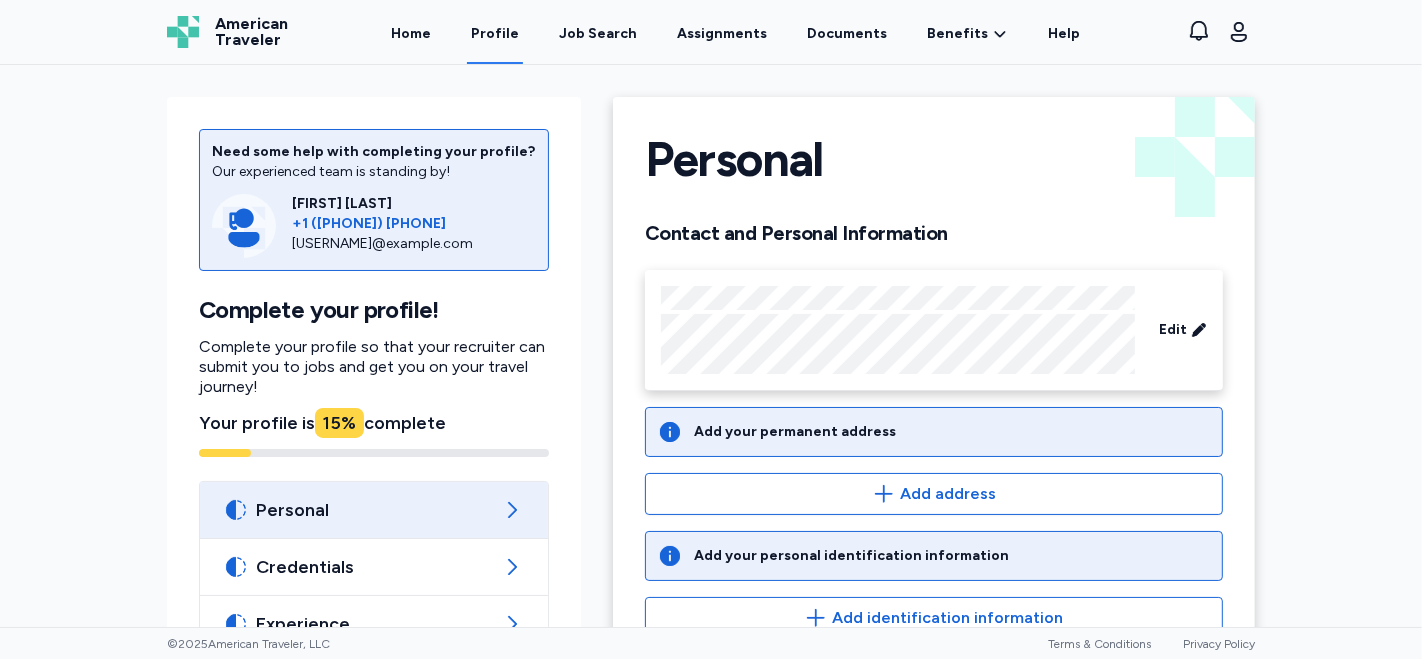 click on "Add your permanent address" at bounding box center [795, 432] 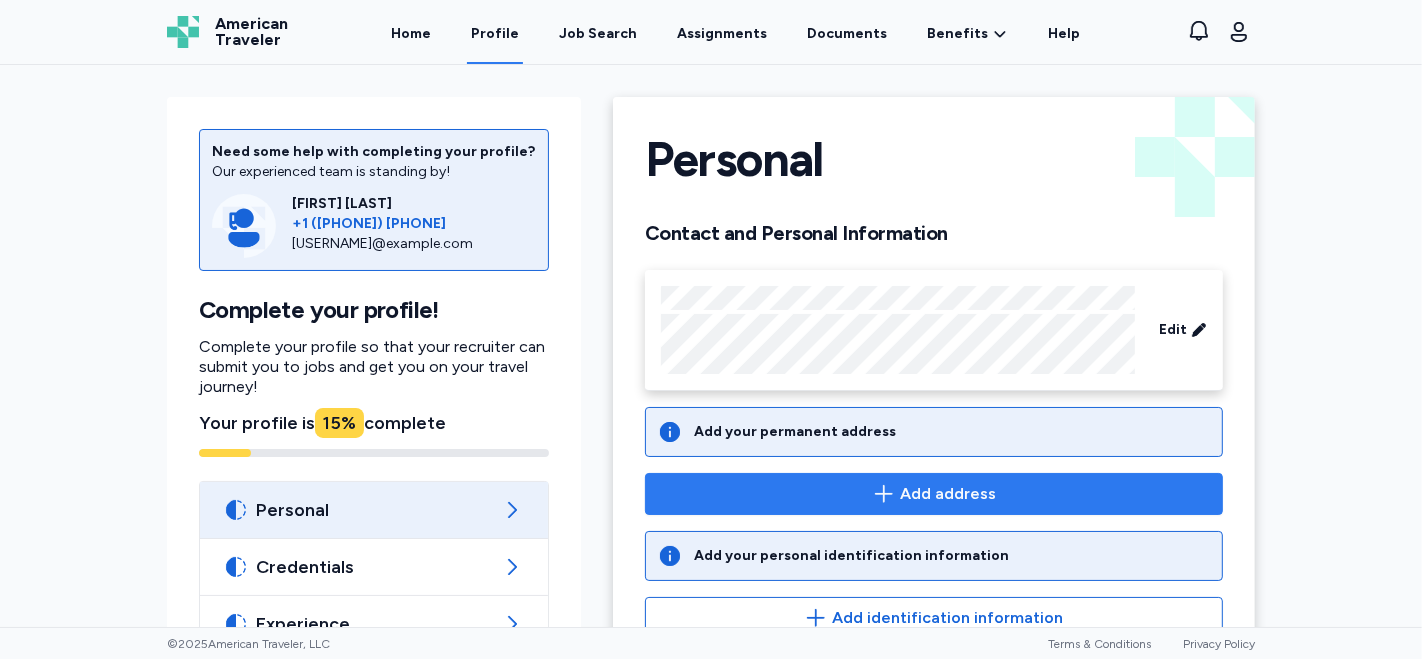 scroll, scrollTop: 111, scrollLeft: 0, axis: vertical 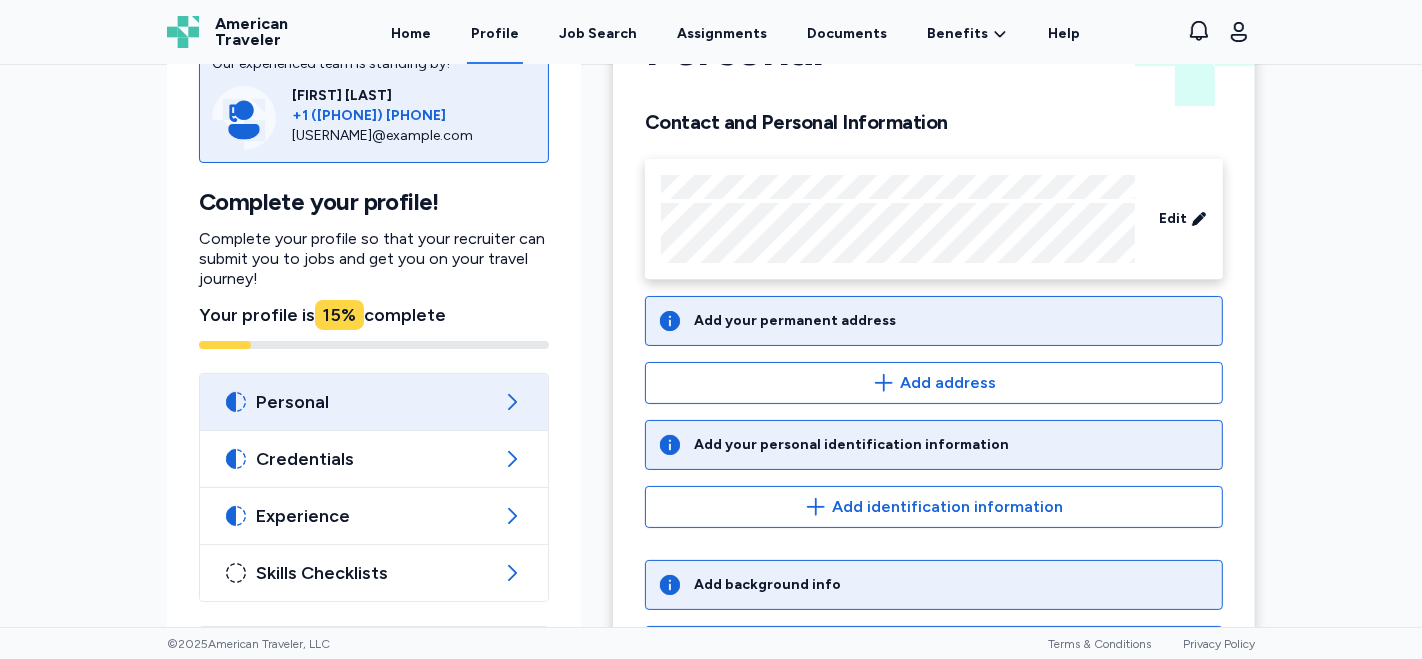 click on "Add your permanent address" at bounding box center (795, 321) 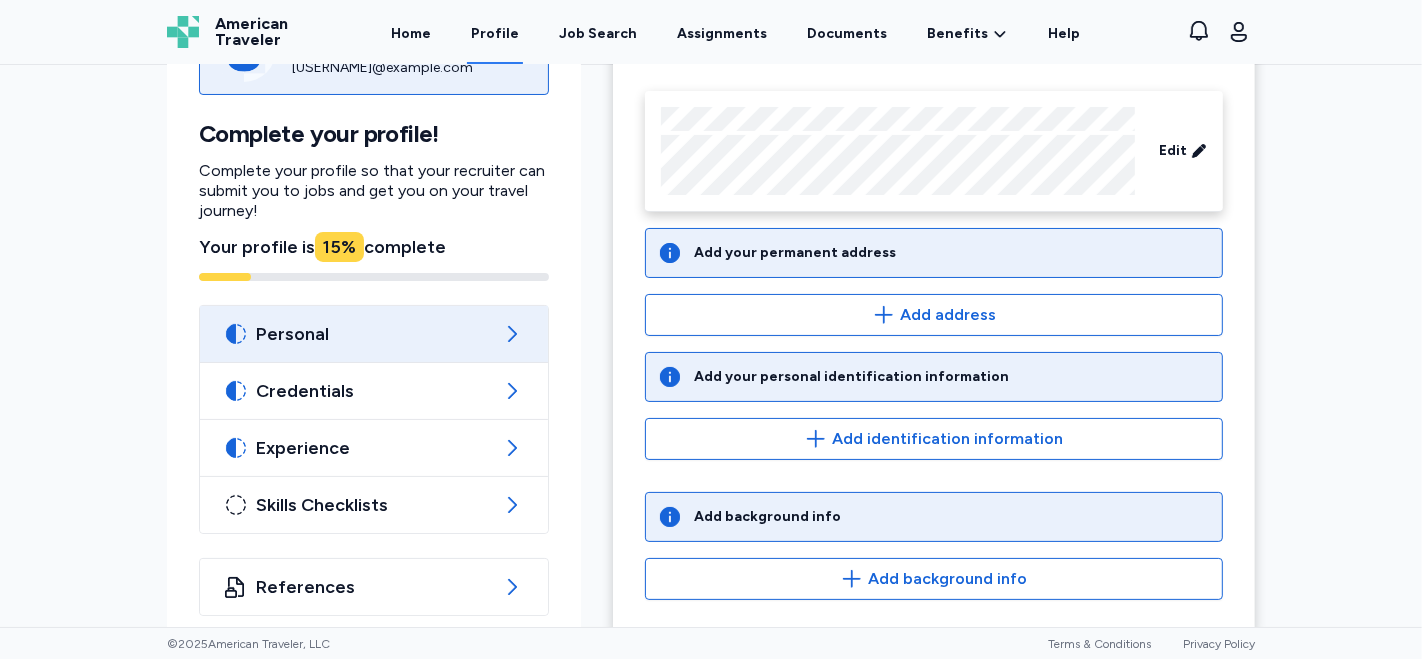 scroll, scrollTop: 195, scrollLeft: 0, axis: vertical 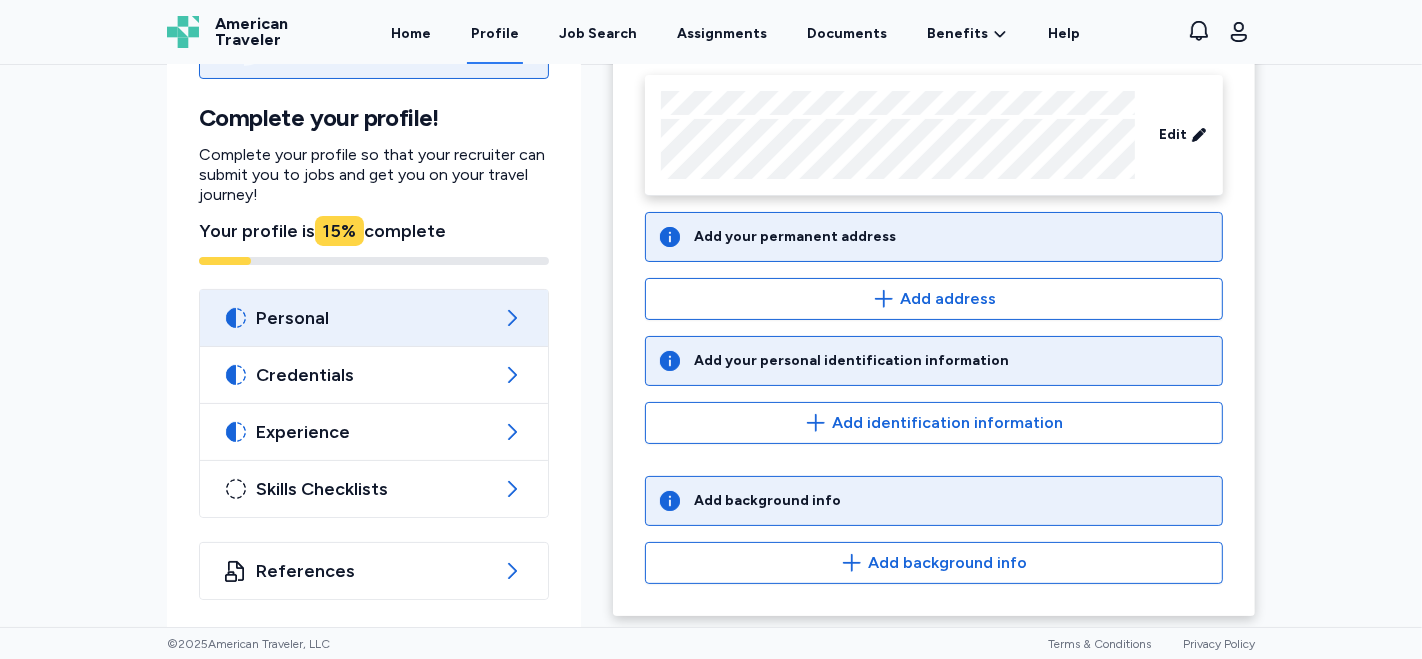 click on "Add your permanent address" at bounding box center (795, 237) 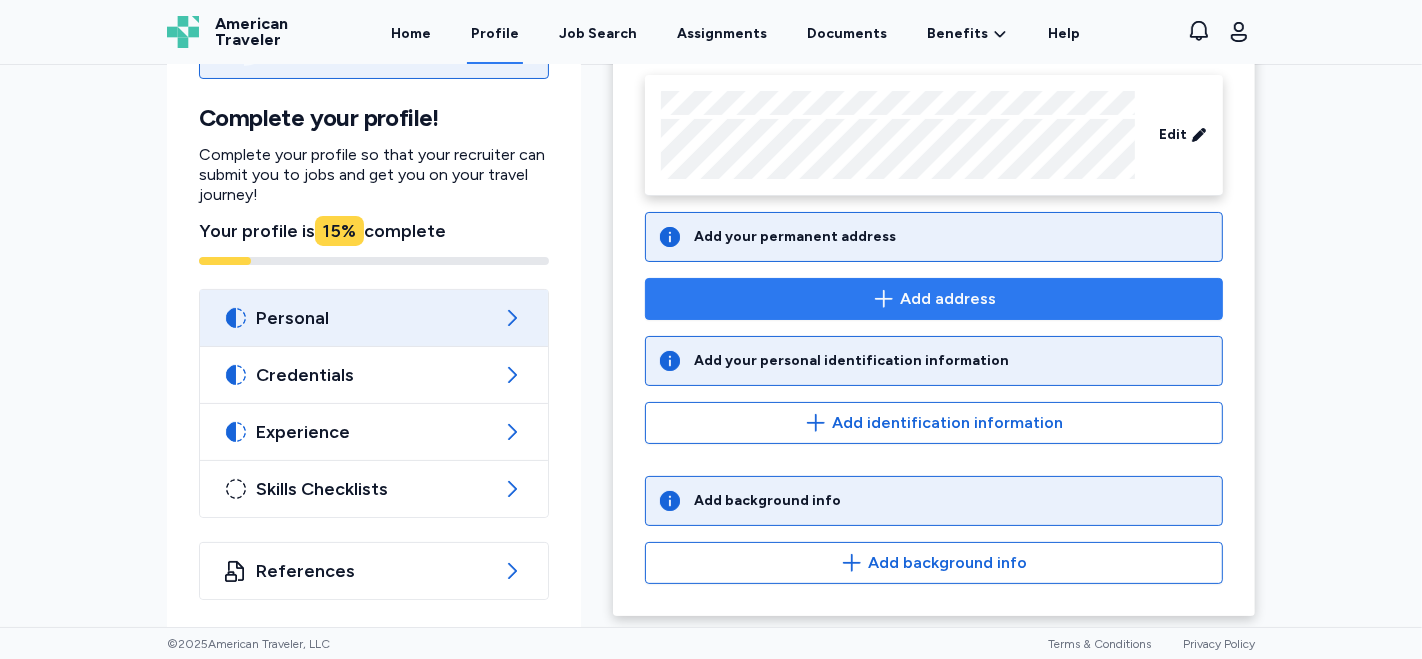 click on "Add address" at bounding box center [934, 299] 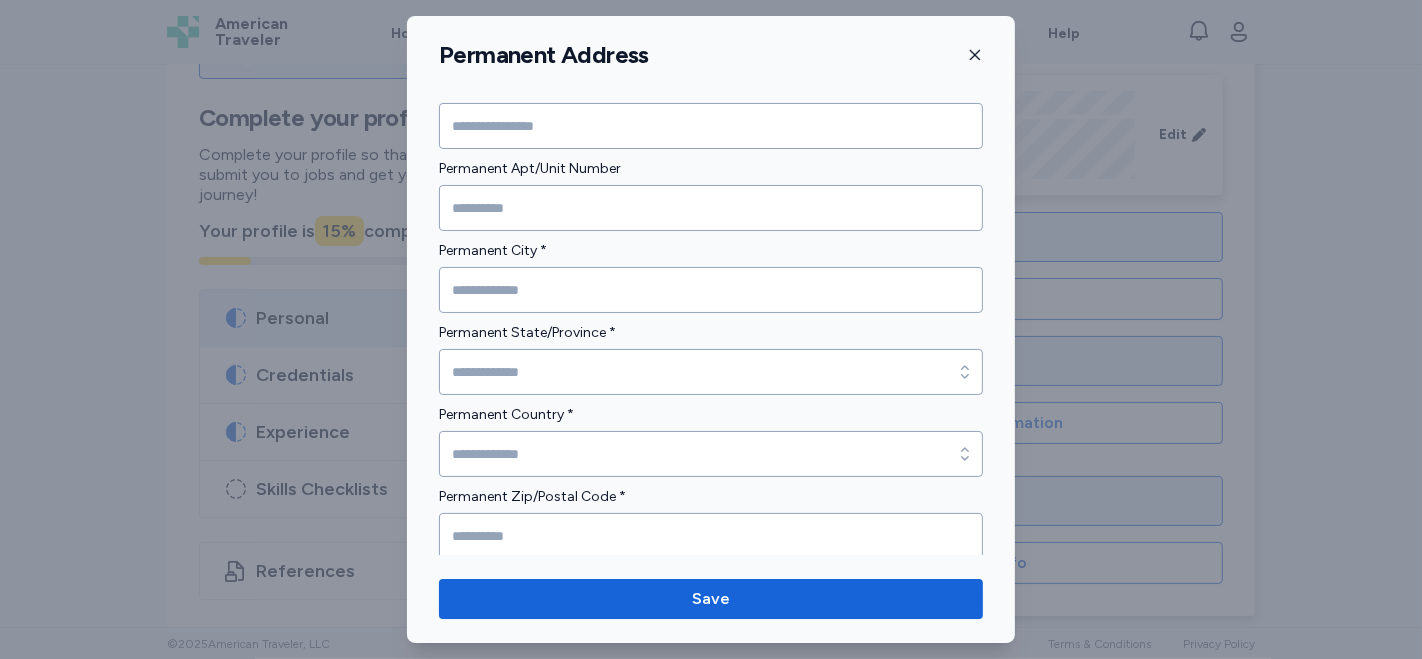 scroll, scrollTop: 24, scrollLeft: 0, axis: vertical 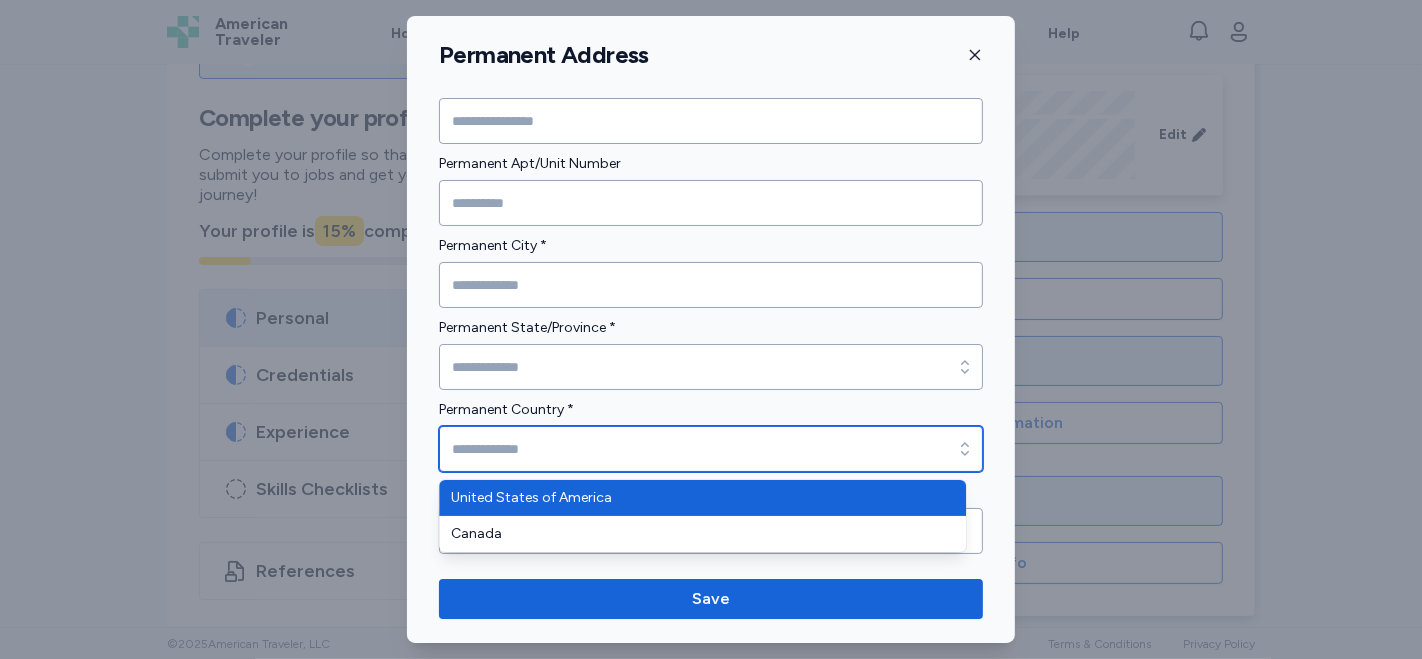 click 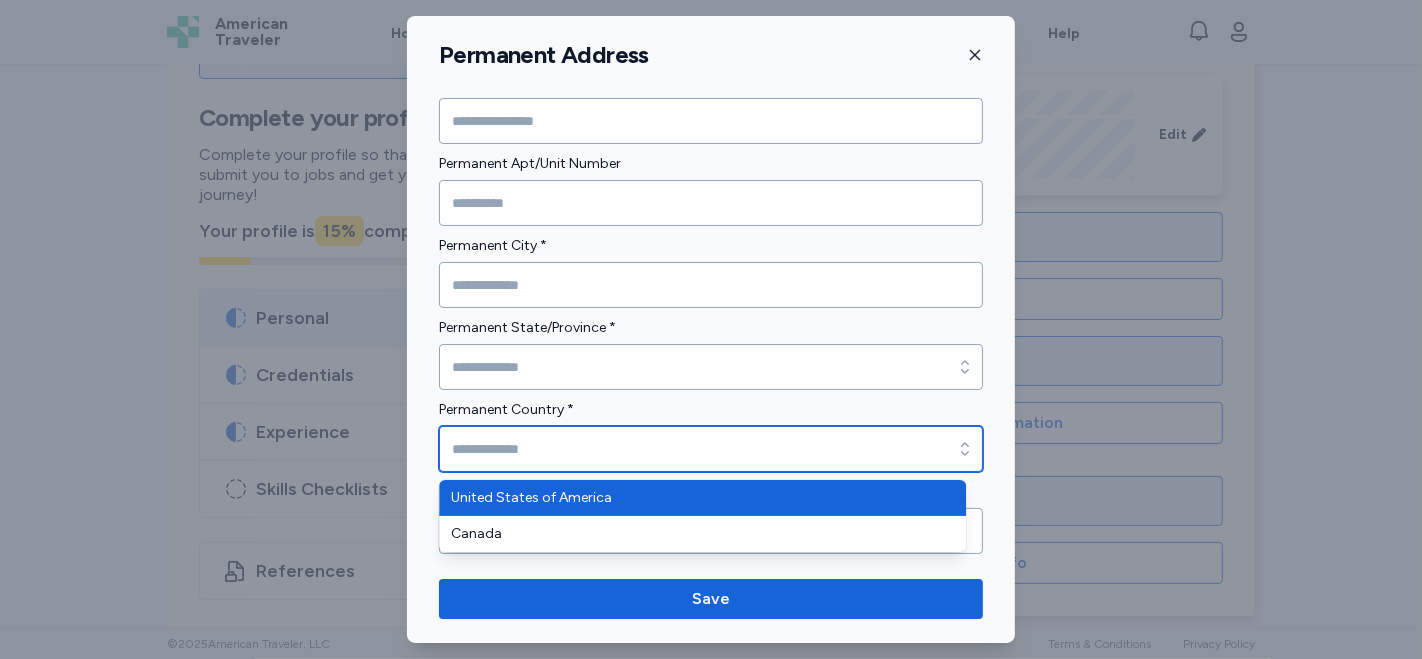 type on "**********" 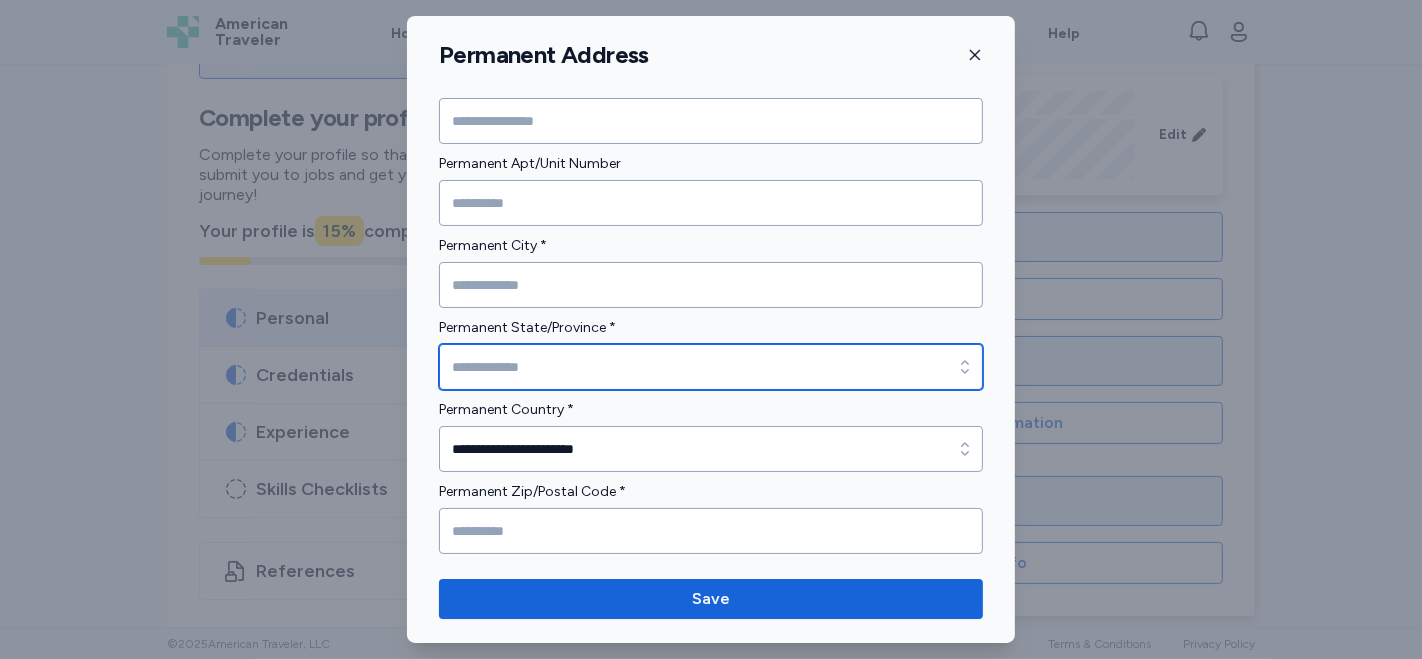 click 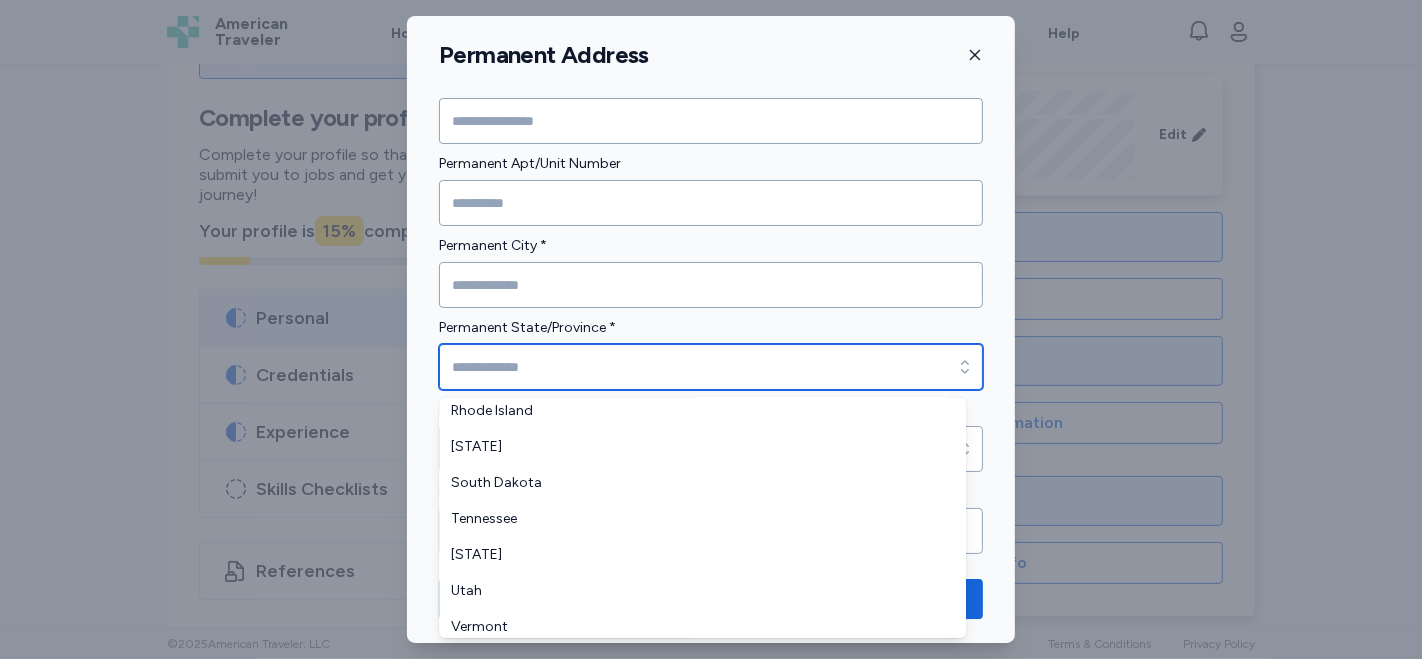scroll, scrollTop: 1444, scrollLeft: 0, axis: vertical 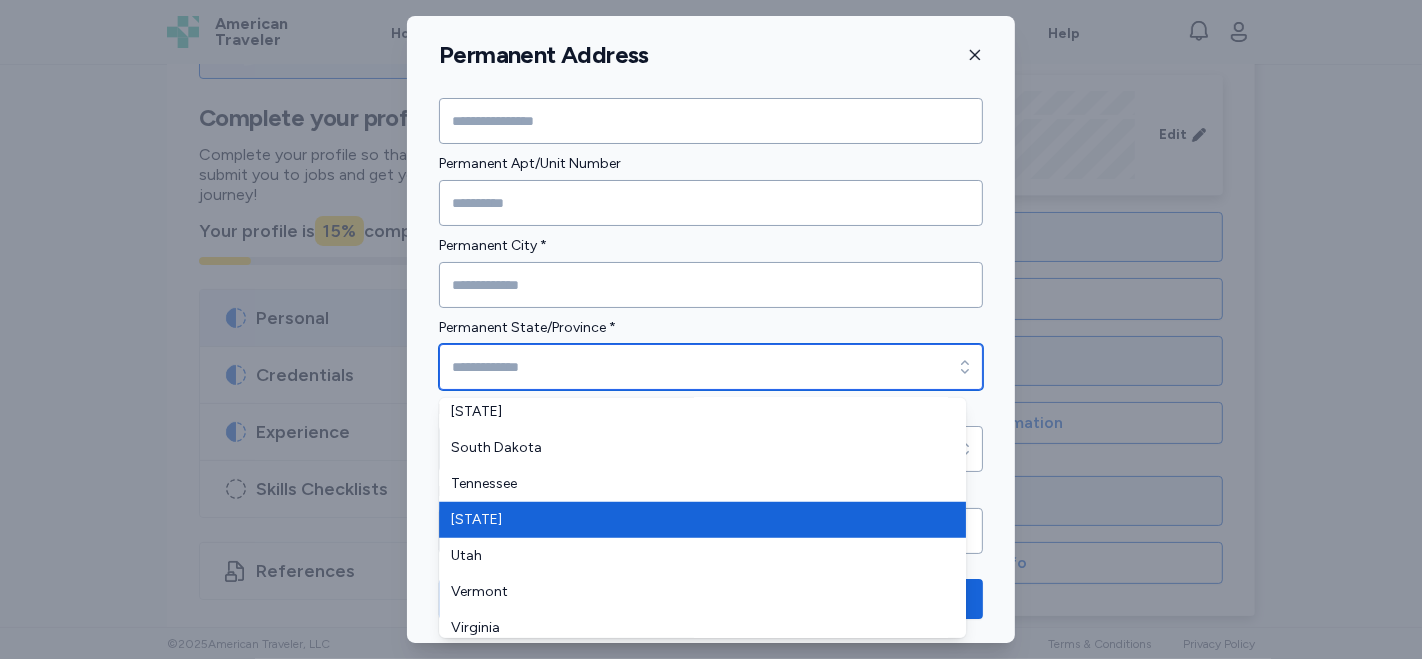 type on "*****" 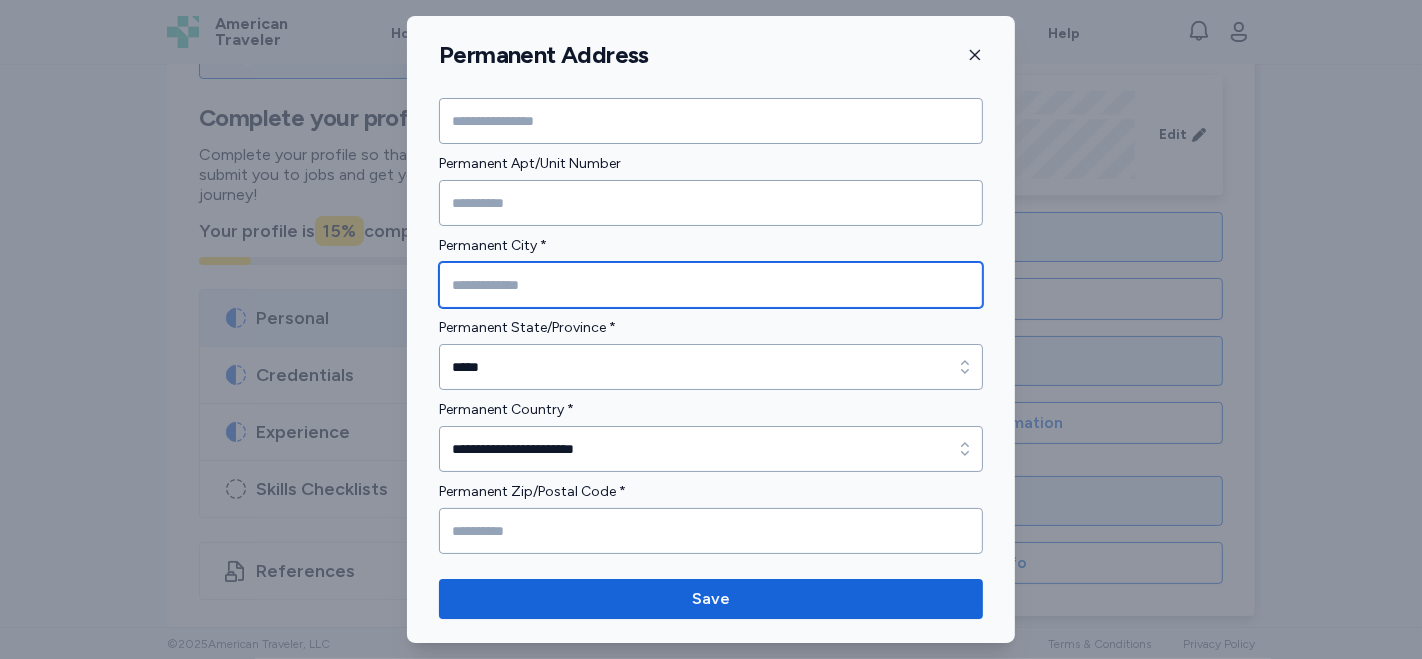 click at bounding box center [711, 285] 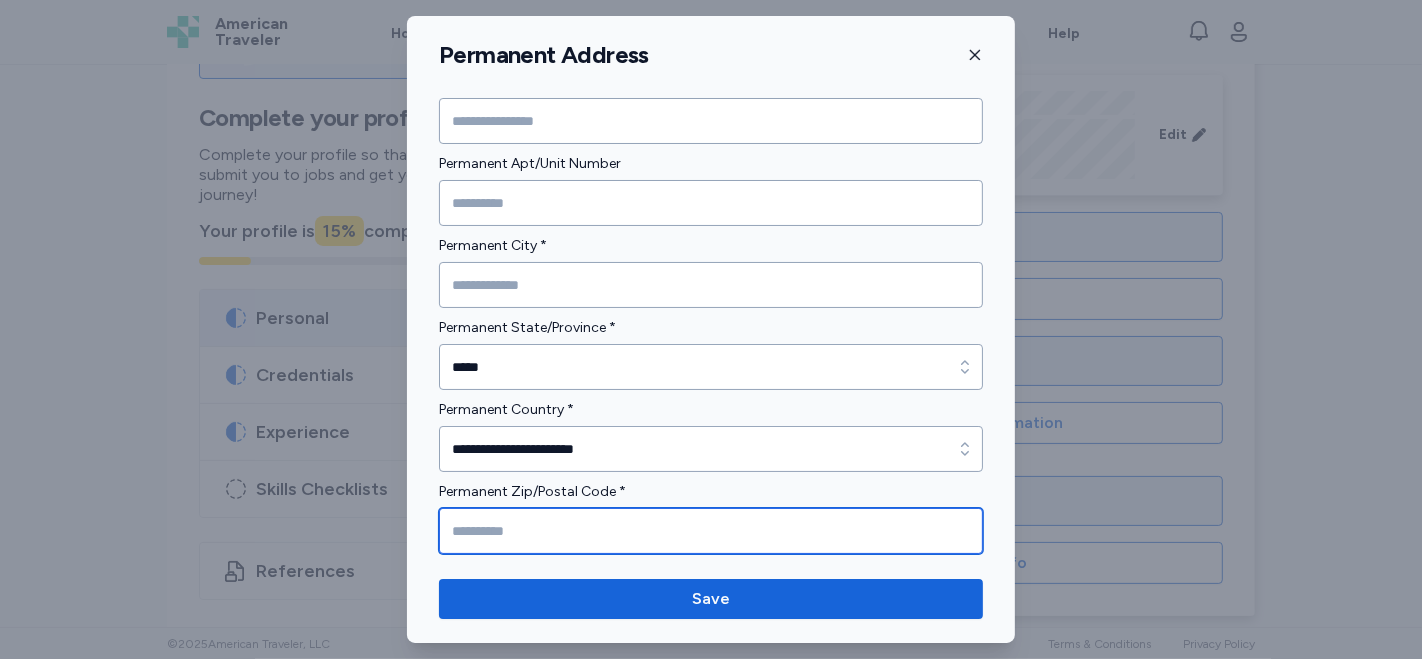click at bounding box center (711, 531) 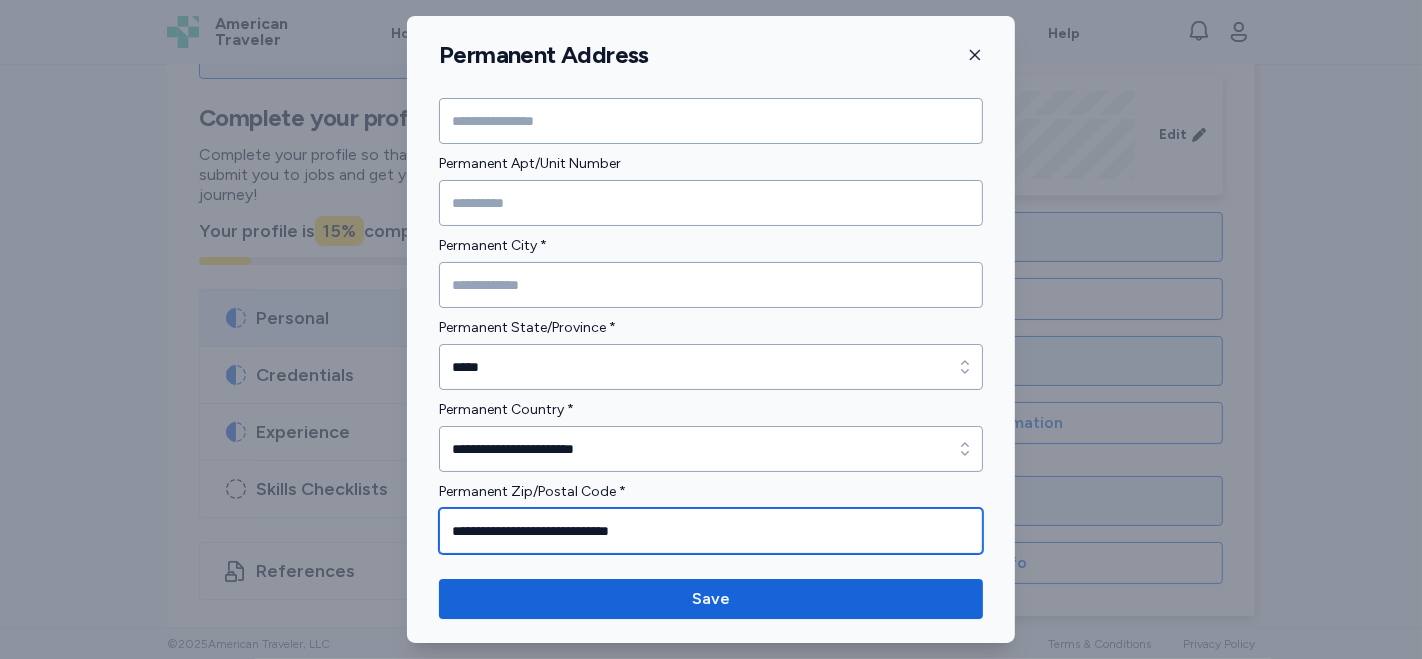 type on "**********" 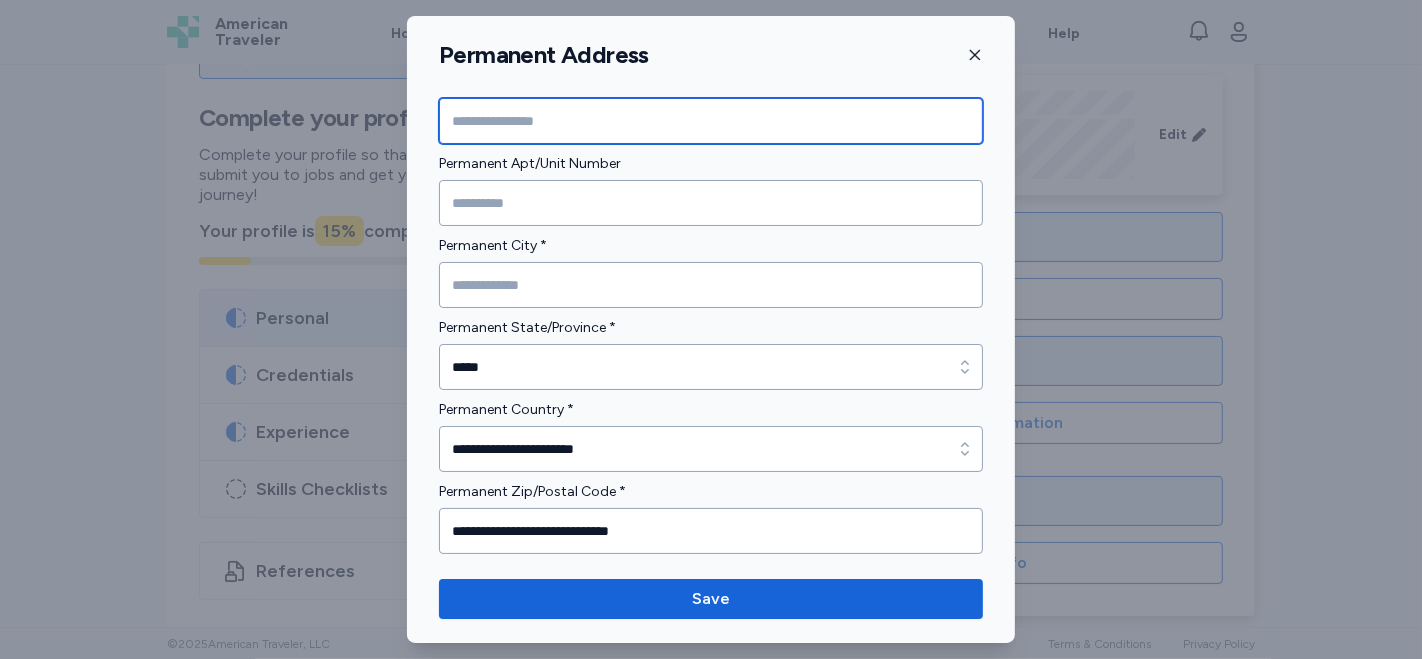 click at bounding box center (711, 121) 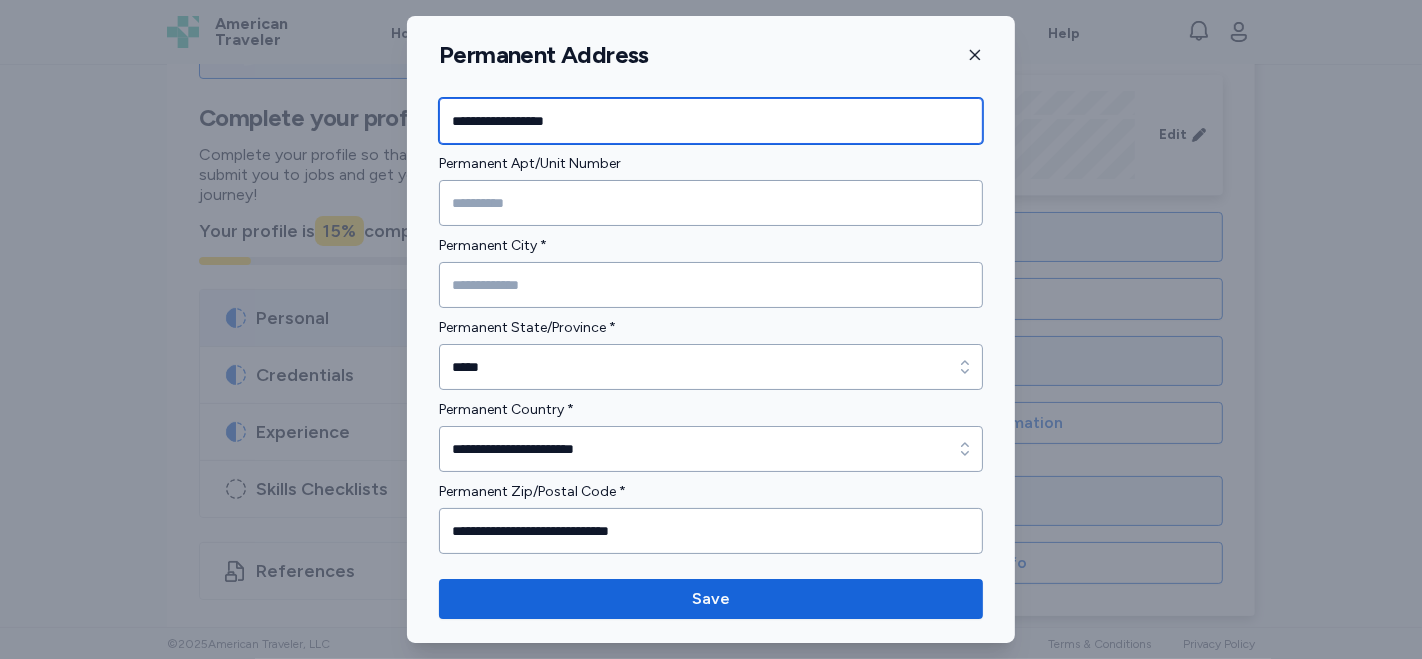 type on "**********" 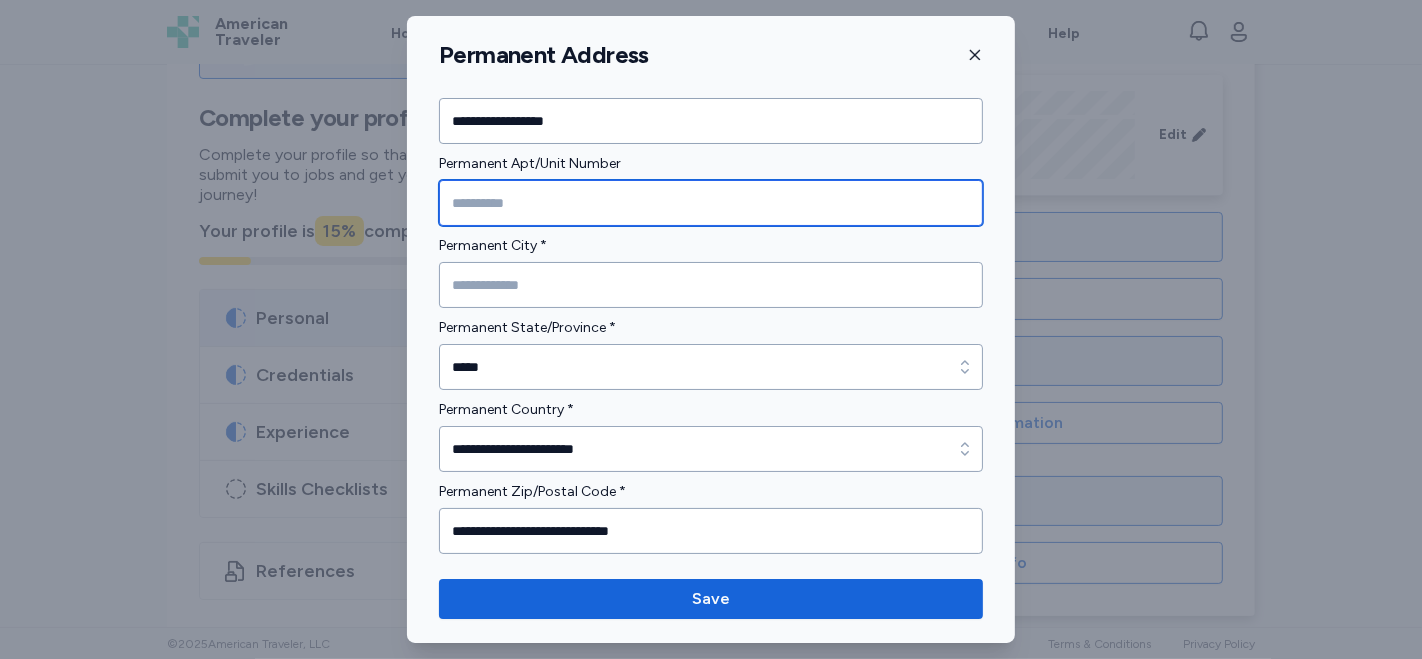 click at bounding box center (711, 203) 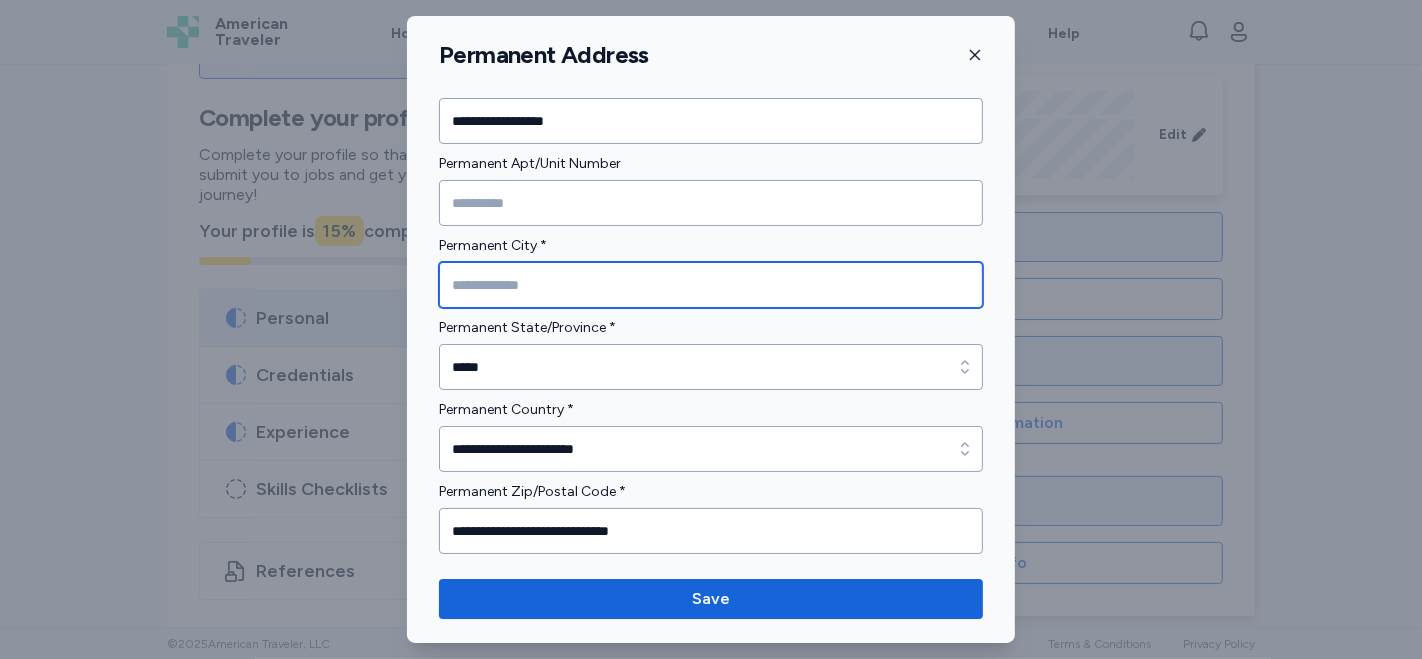 click at bounding box center [711, 285] 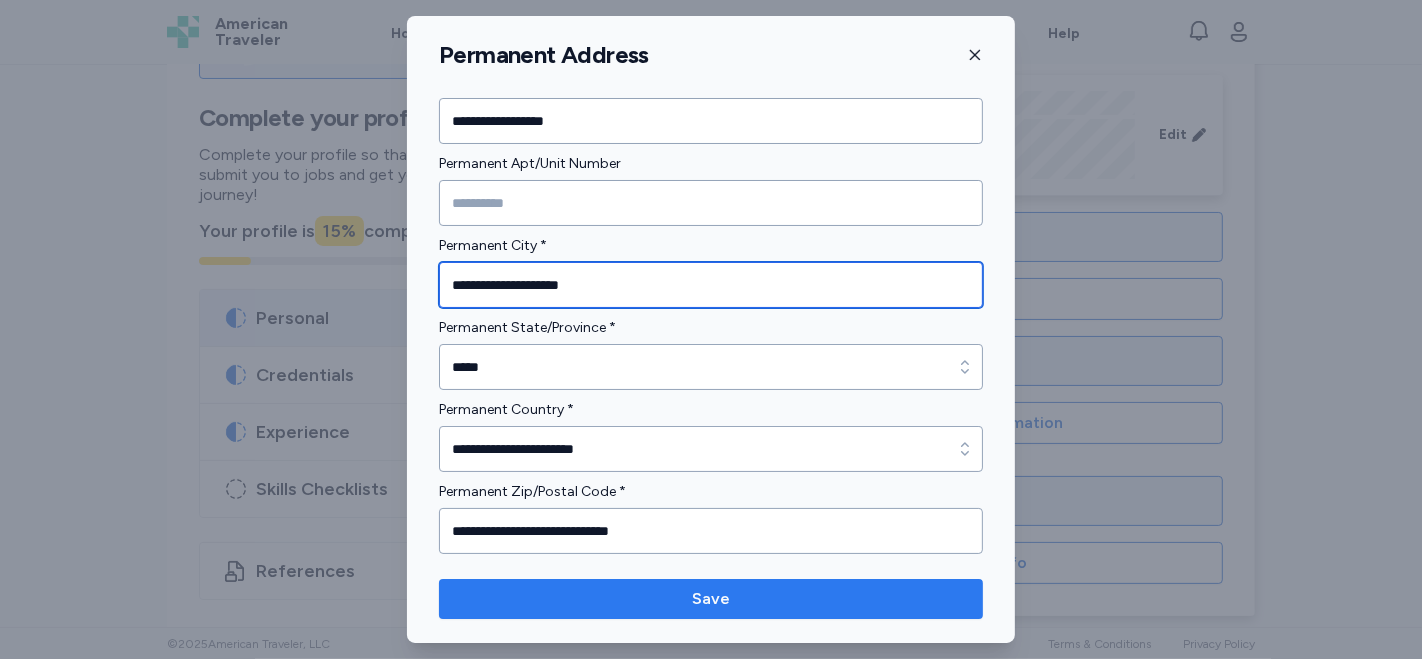 type on "**********" 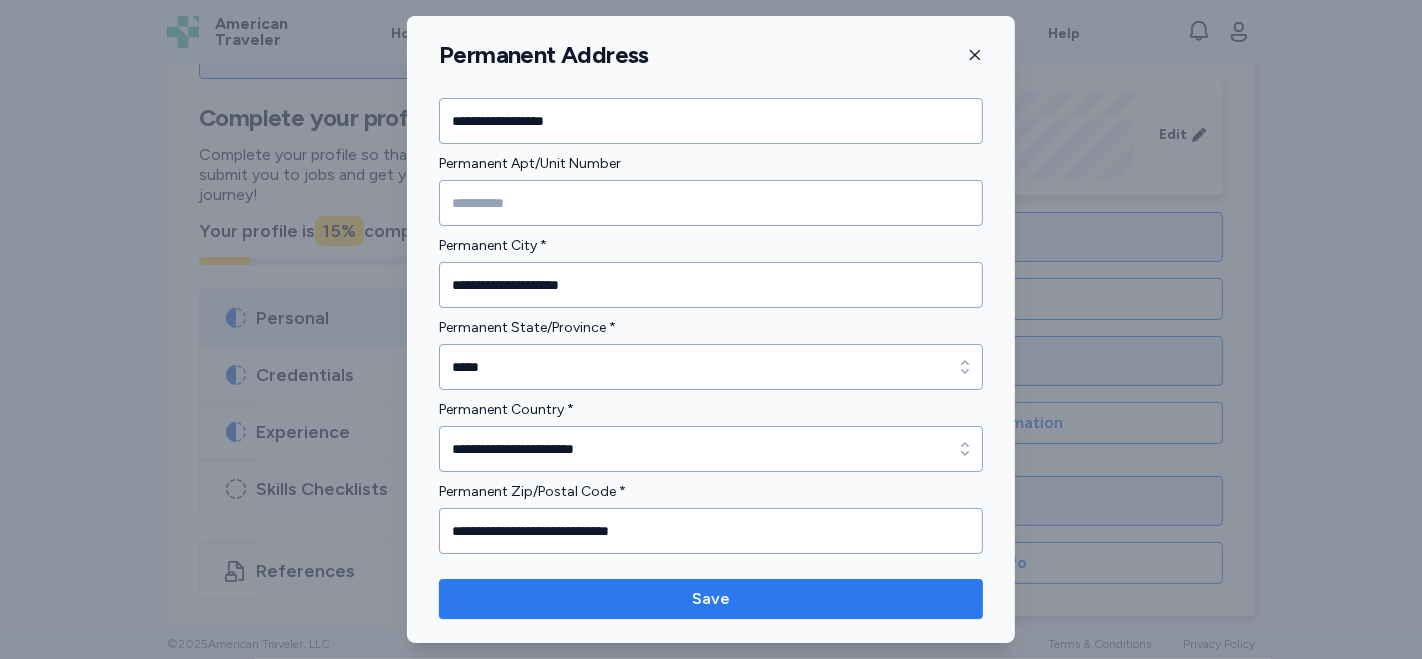 click on "Save" at bounding box center (711, 599) 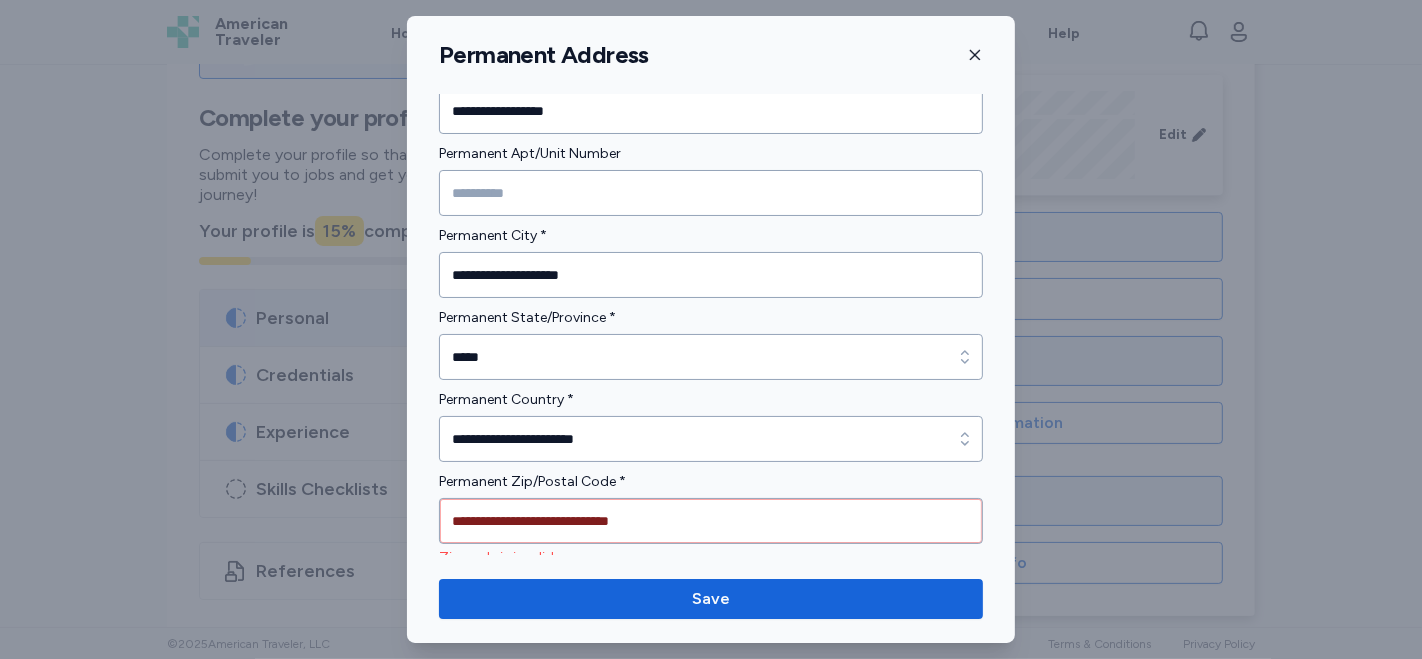 scroll, scrollTop: 48, scrollLeft: 0, axis: vertical 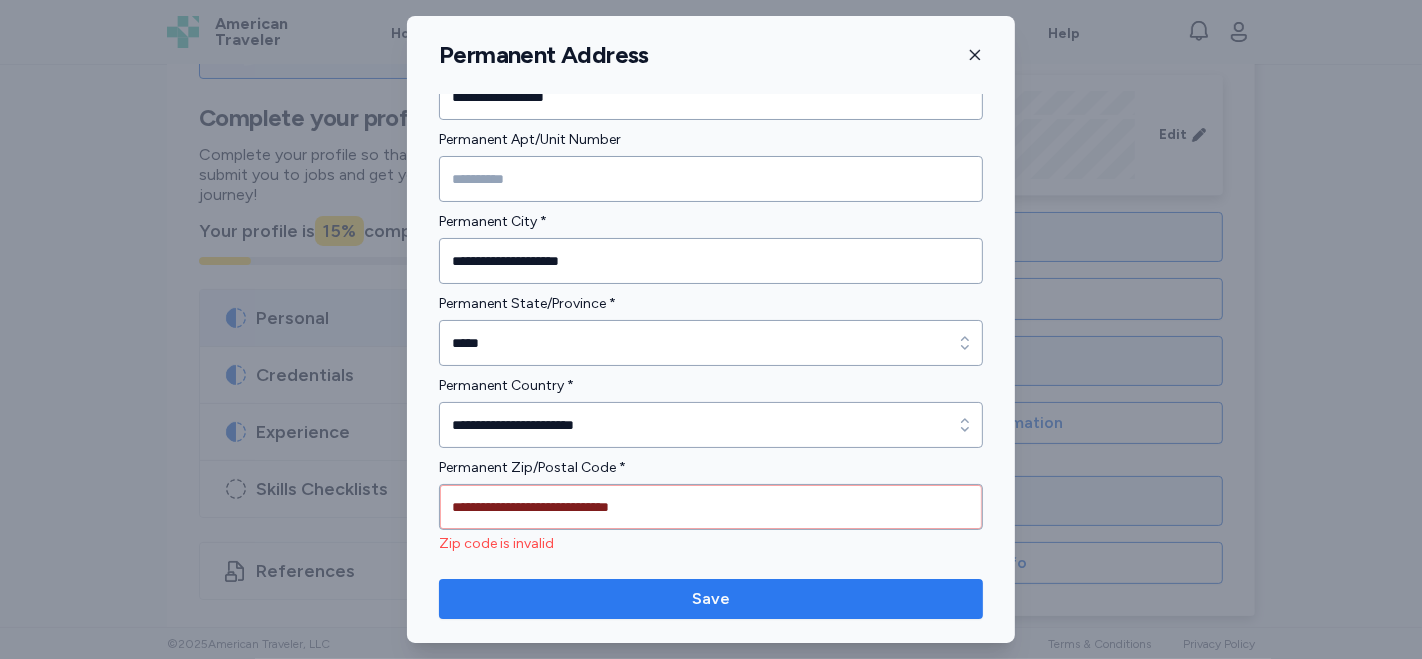 click on "Save" at bounding box center (711, 599) 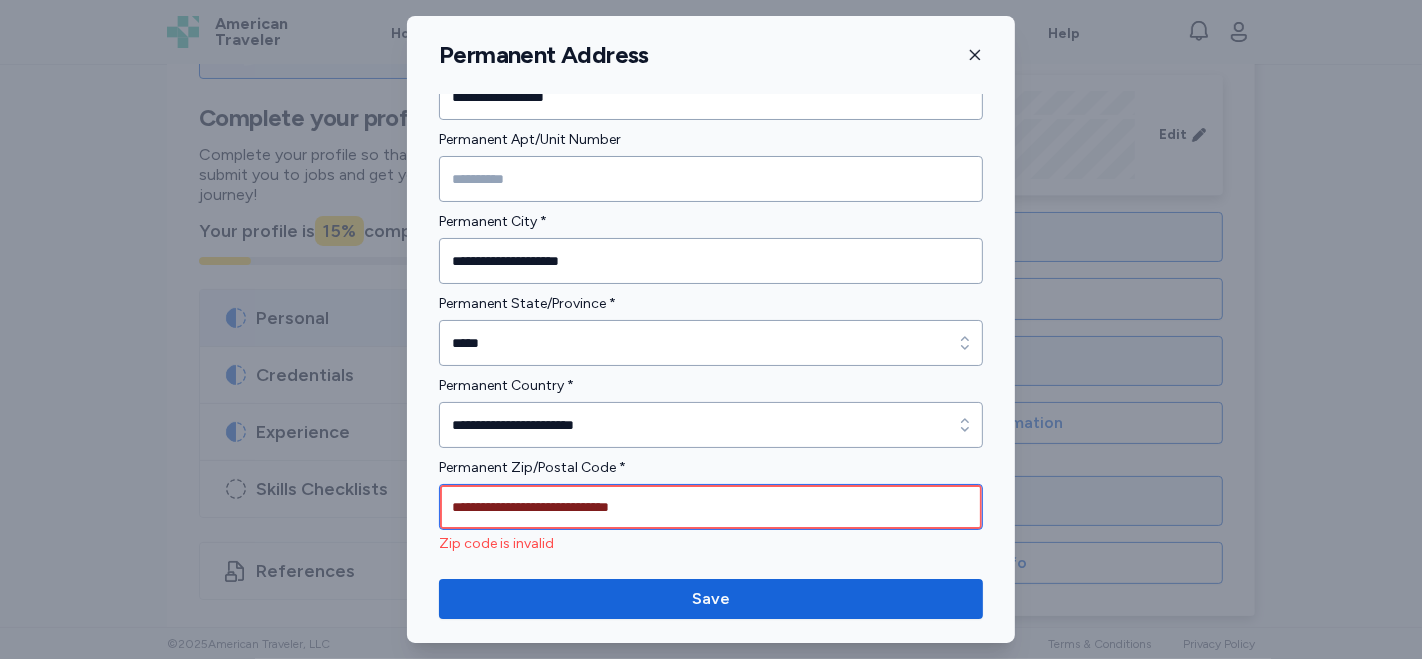 click on "**********" at bounding box center [711, 507] 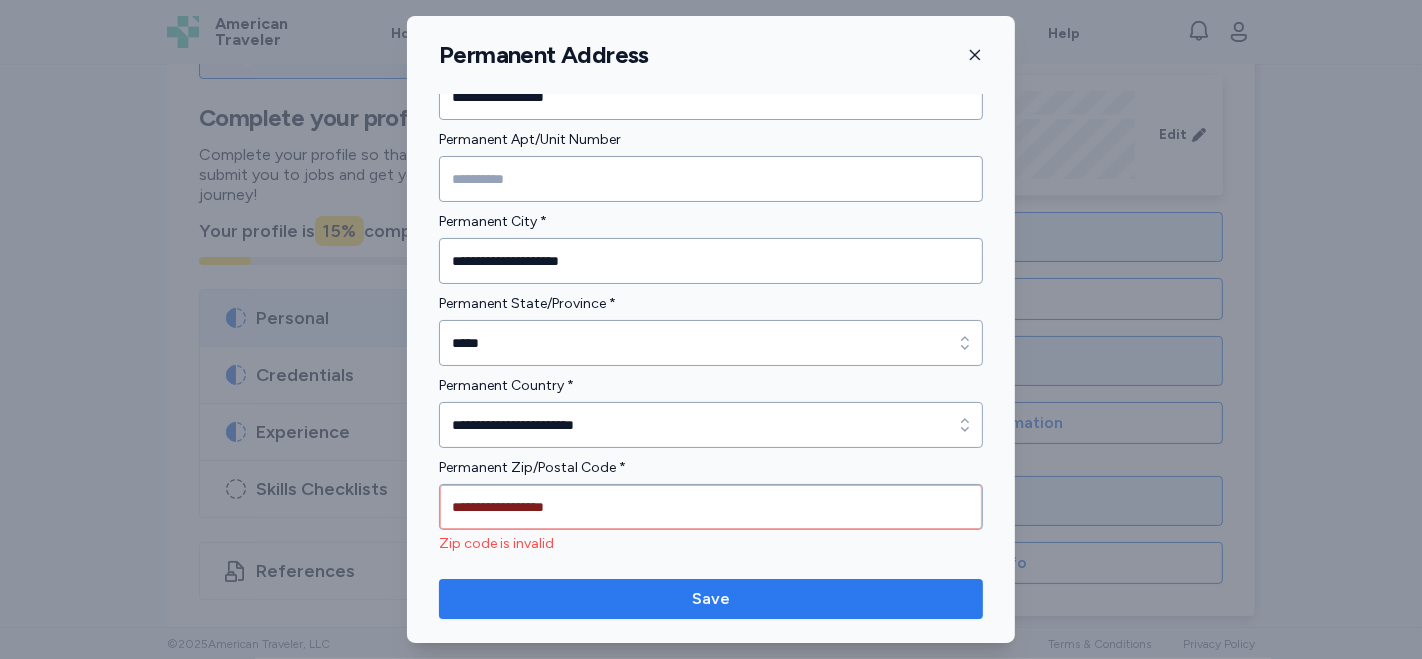 click on "Save" at bounding box center [711, 599] 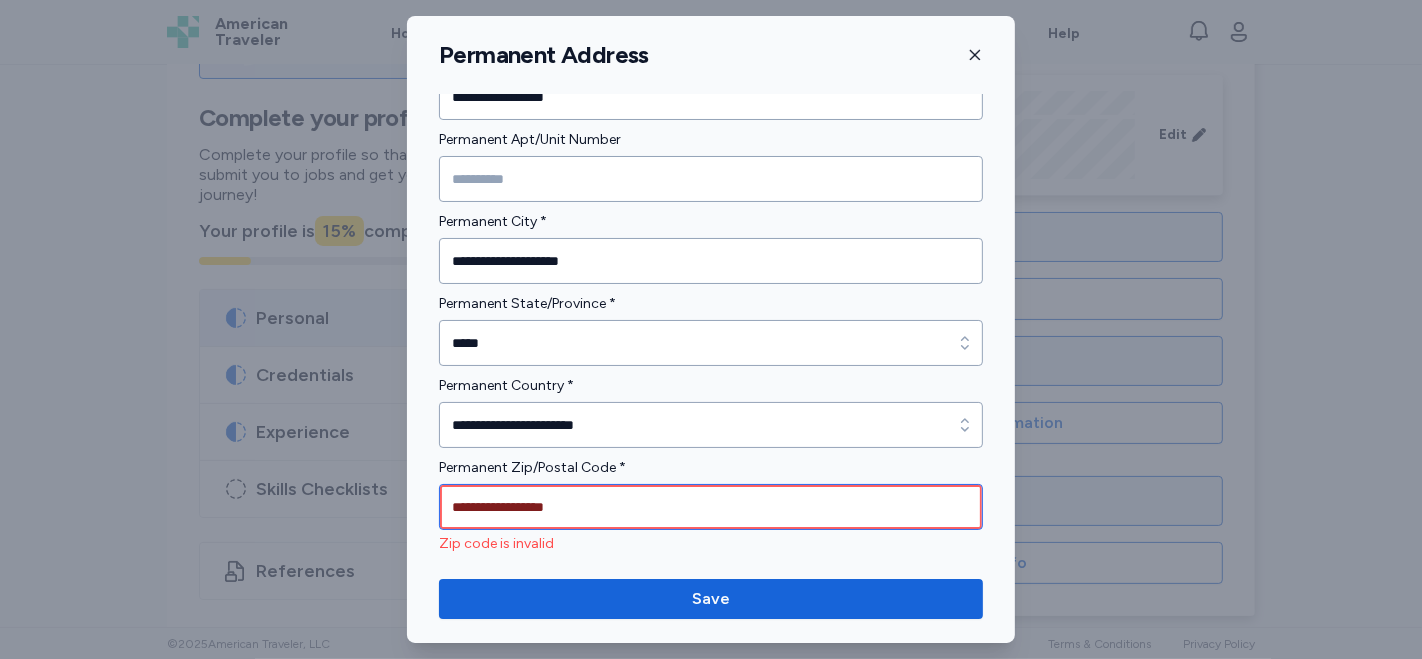 click on "**********" at bounding box center (711, 507) 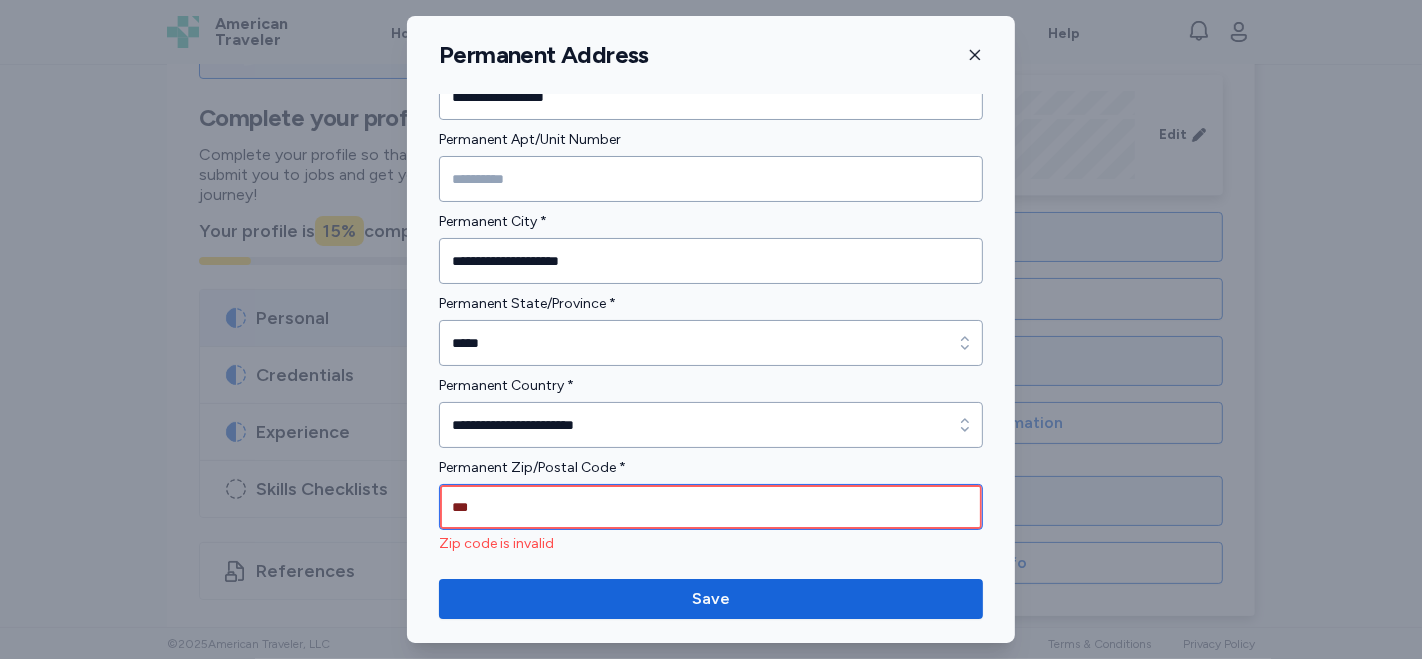 type on "*" 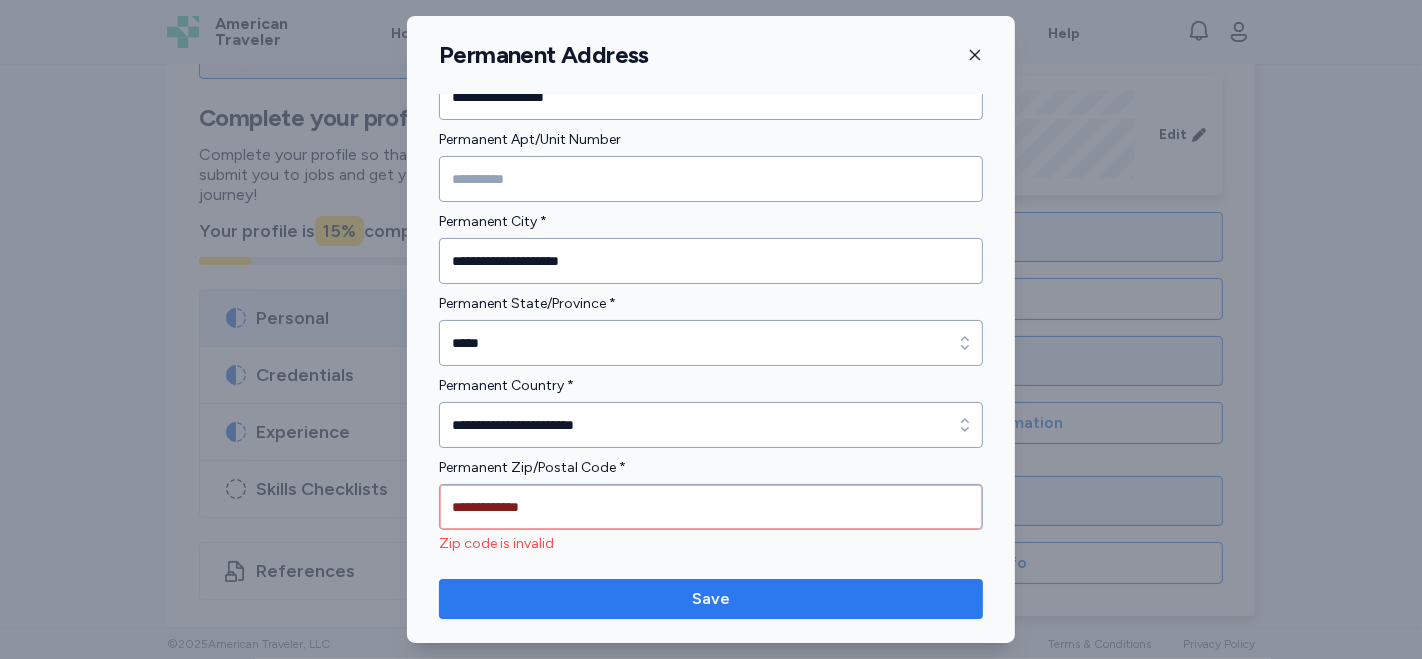 click on "Save" at bounding box center [711, 599] 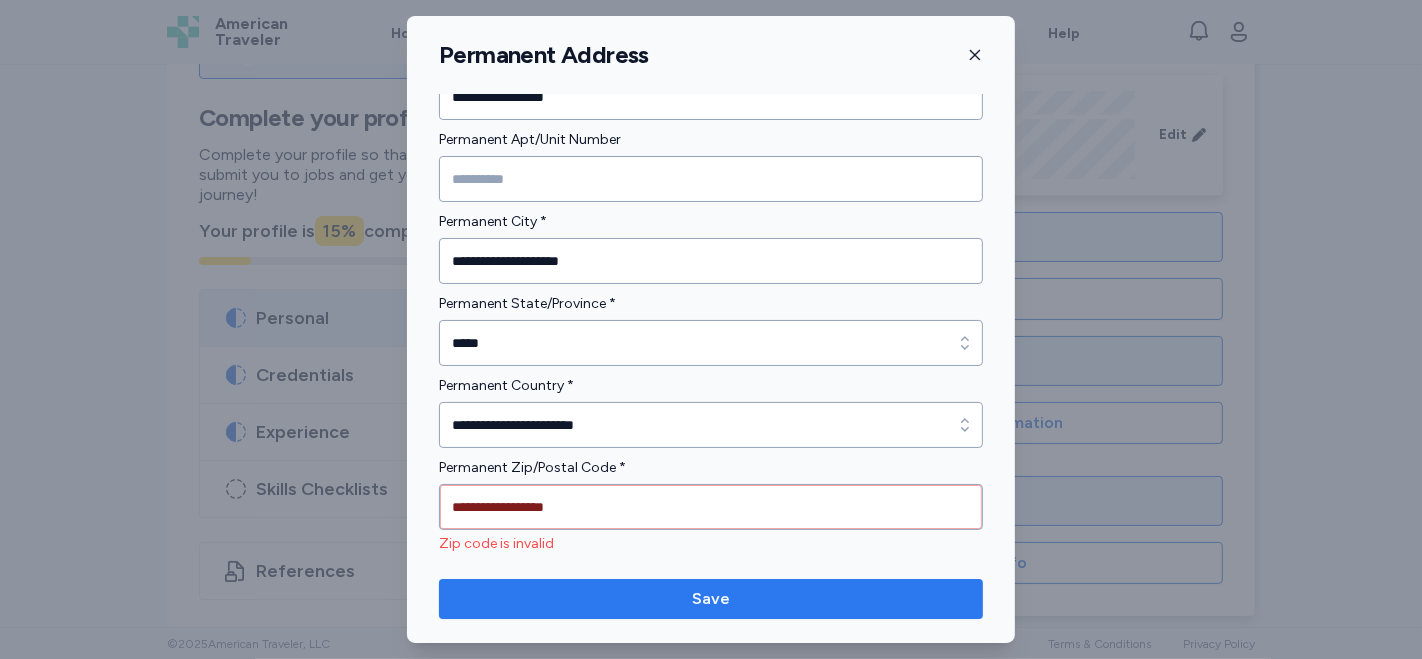 click on "Save" at bounding box center [711, 599] 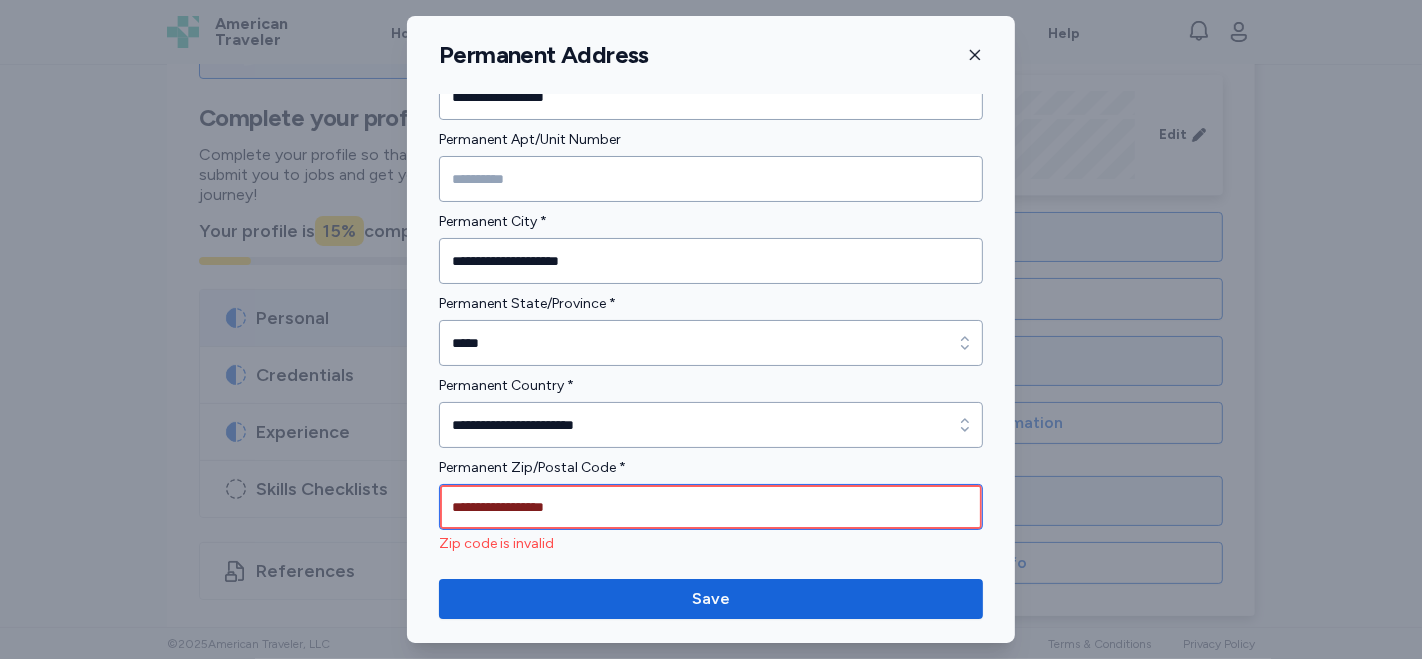 click on "**********" at bounding box center (711, 507) 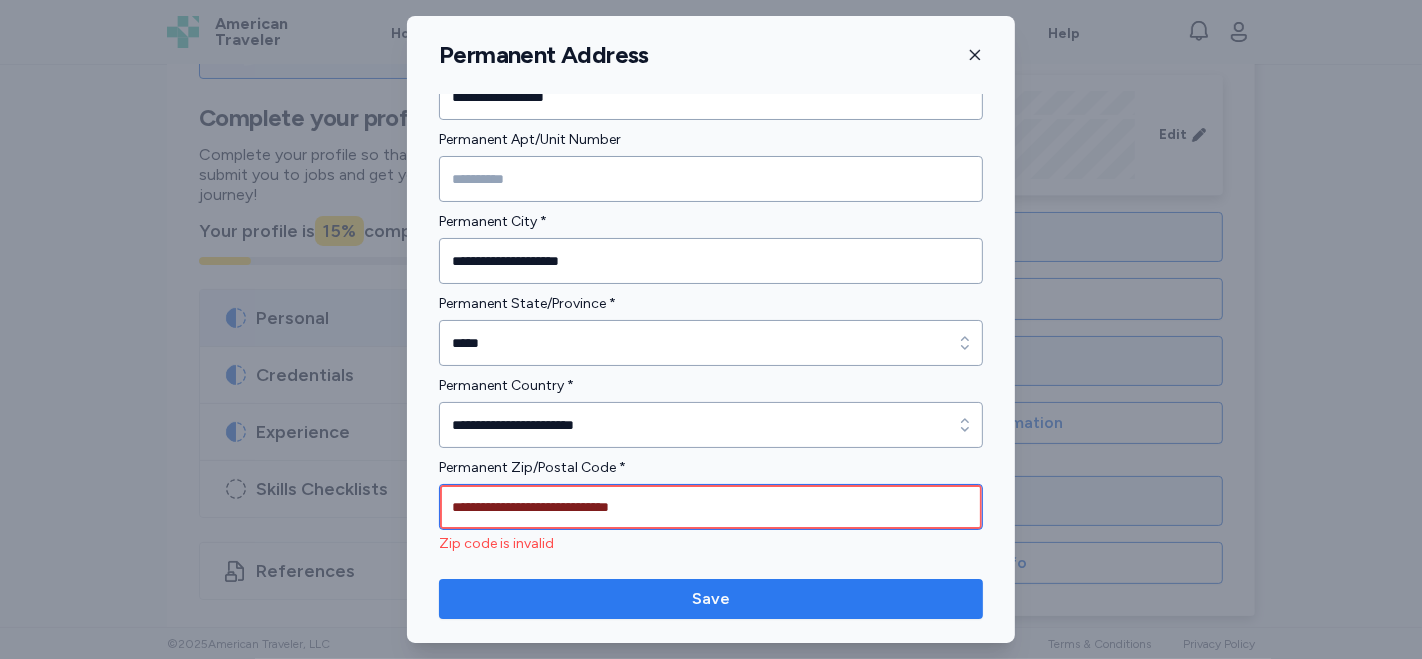 type on "**********" 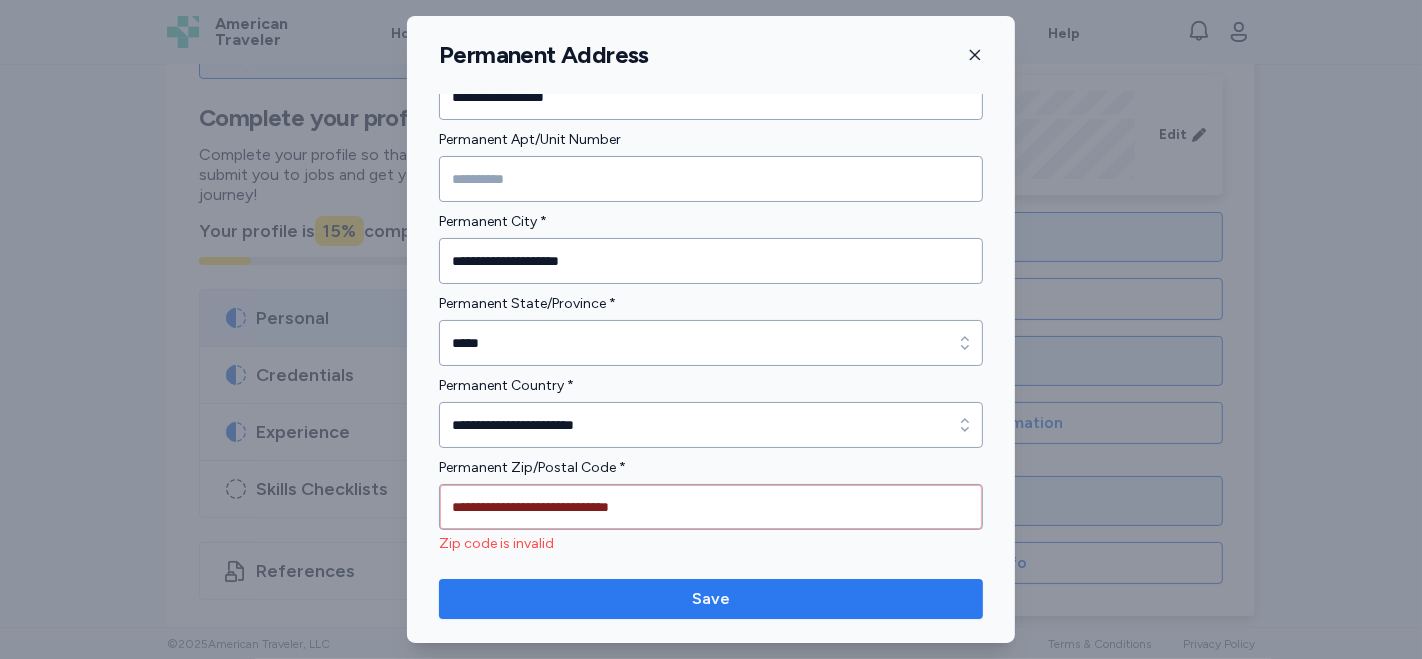 click on "Save" at bounding box center (711, 599) 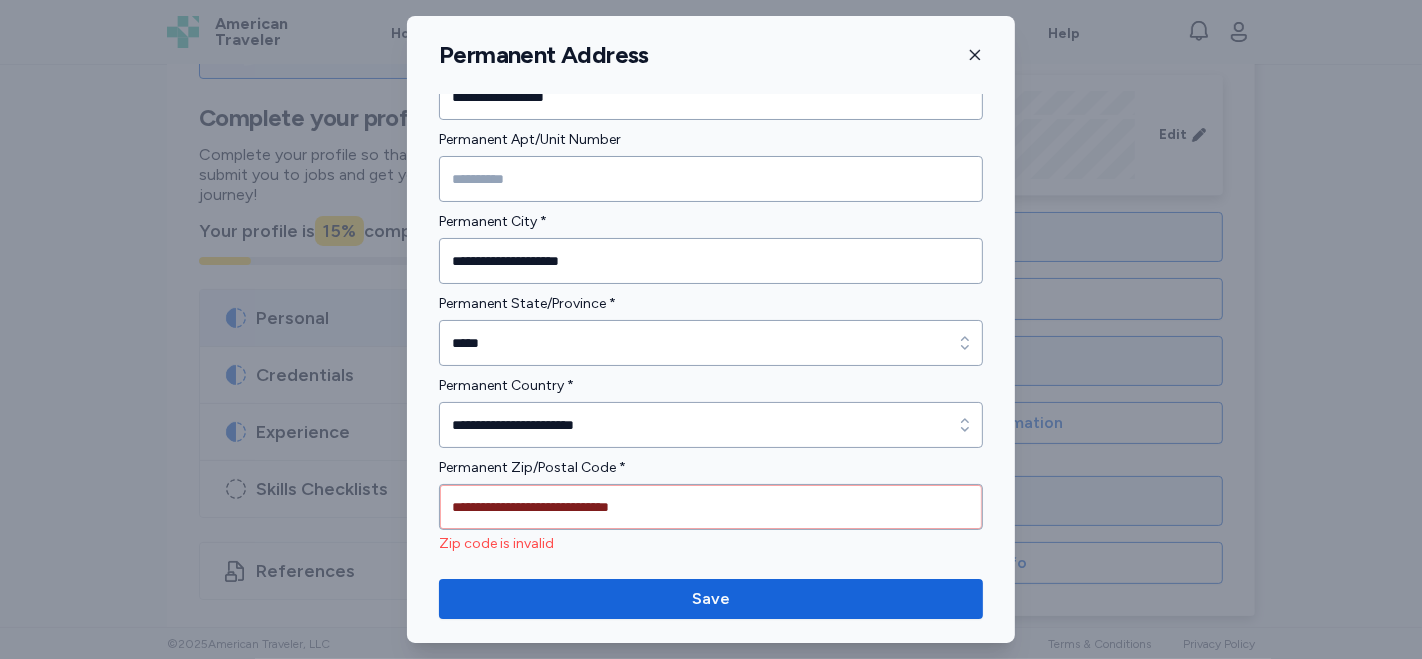 scroll, scrollTop: 48, scrollLeft: 0, axis: vertical 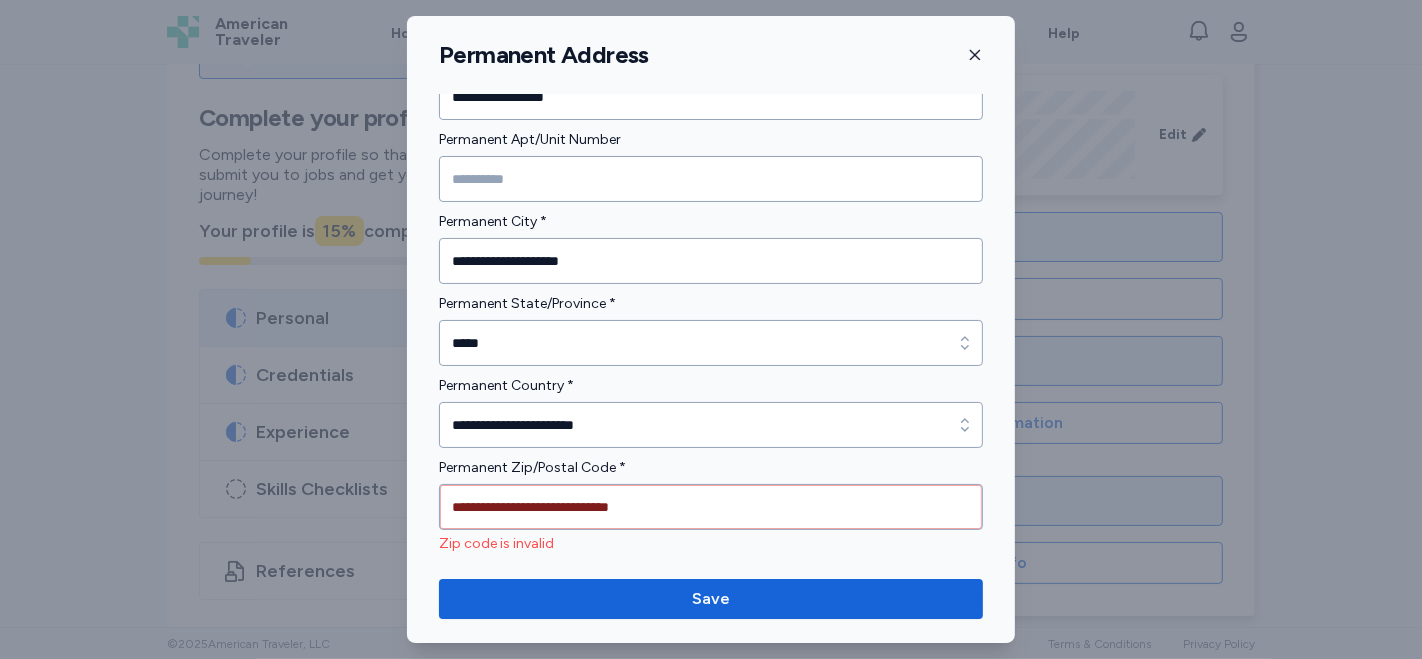click 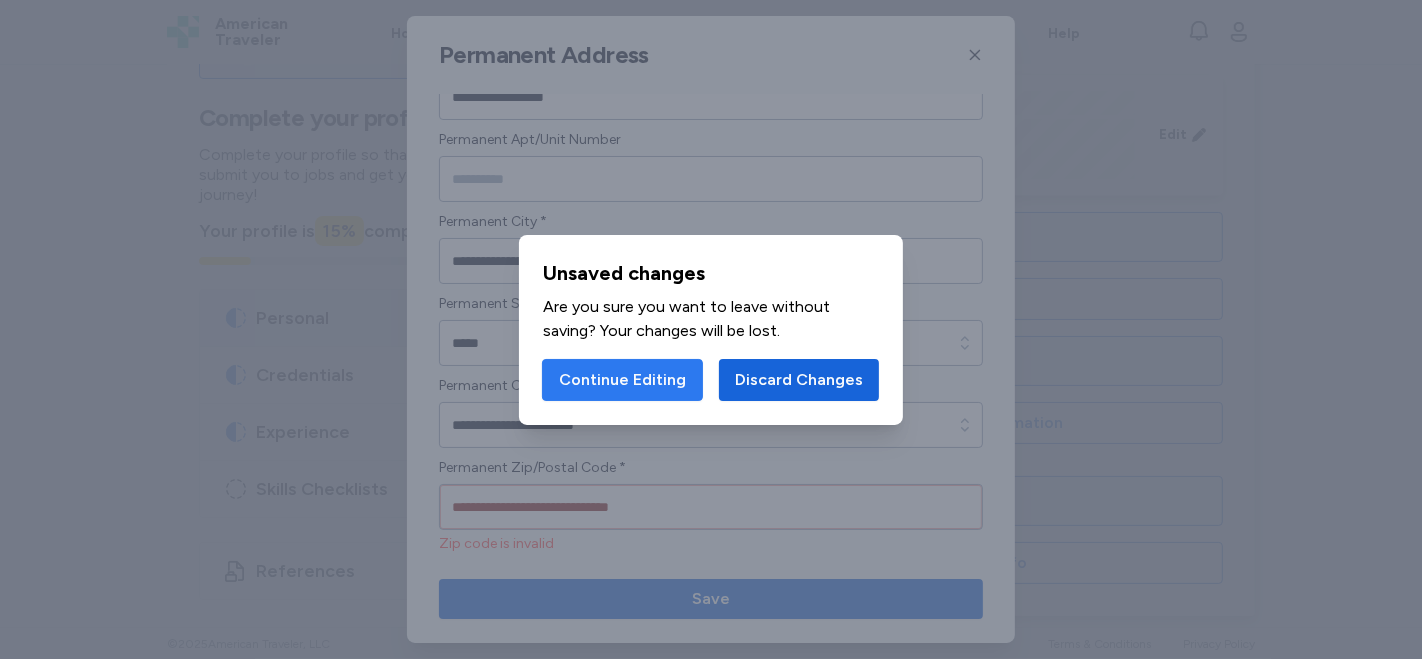 click on "Continue Editing" at bounding box center (622, 380) 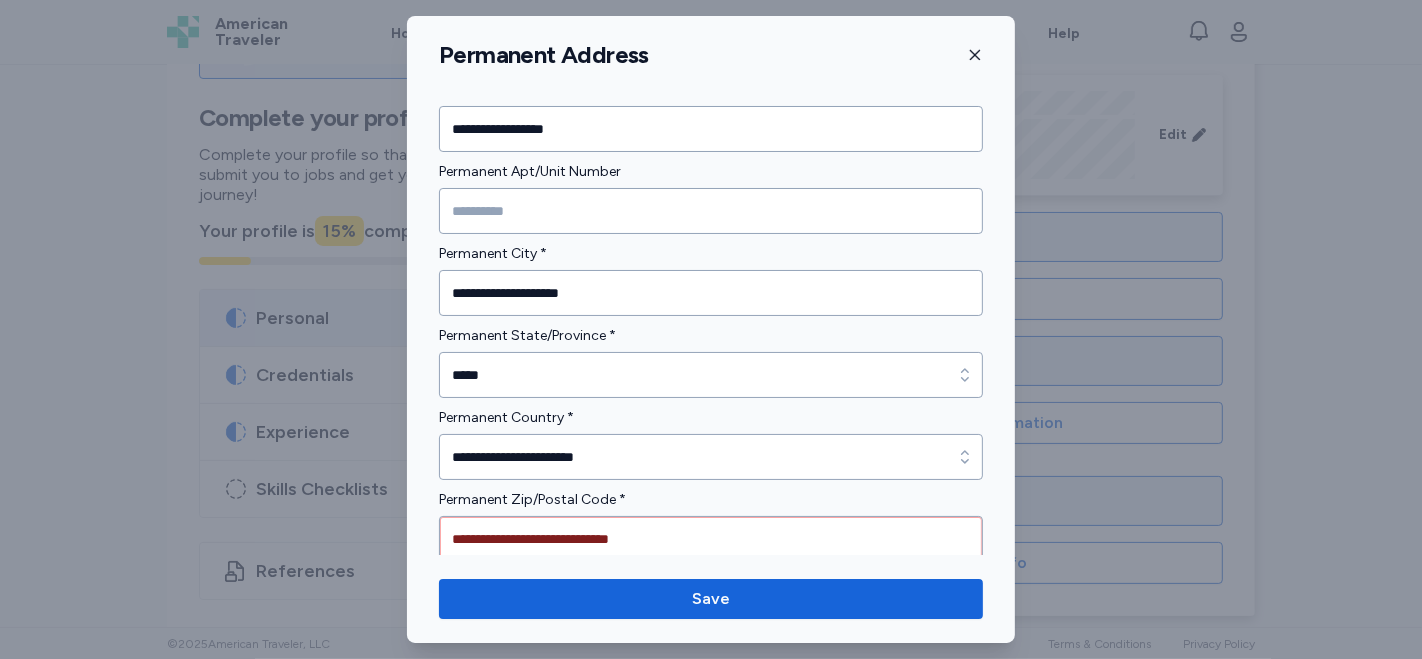 scroll, scrollTop: 0, scrollLeft: 0, axis: both 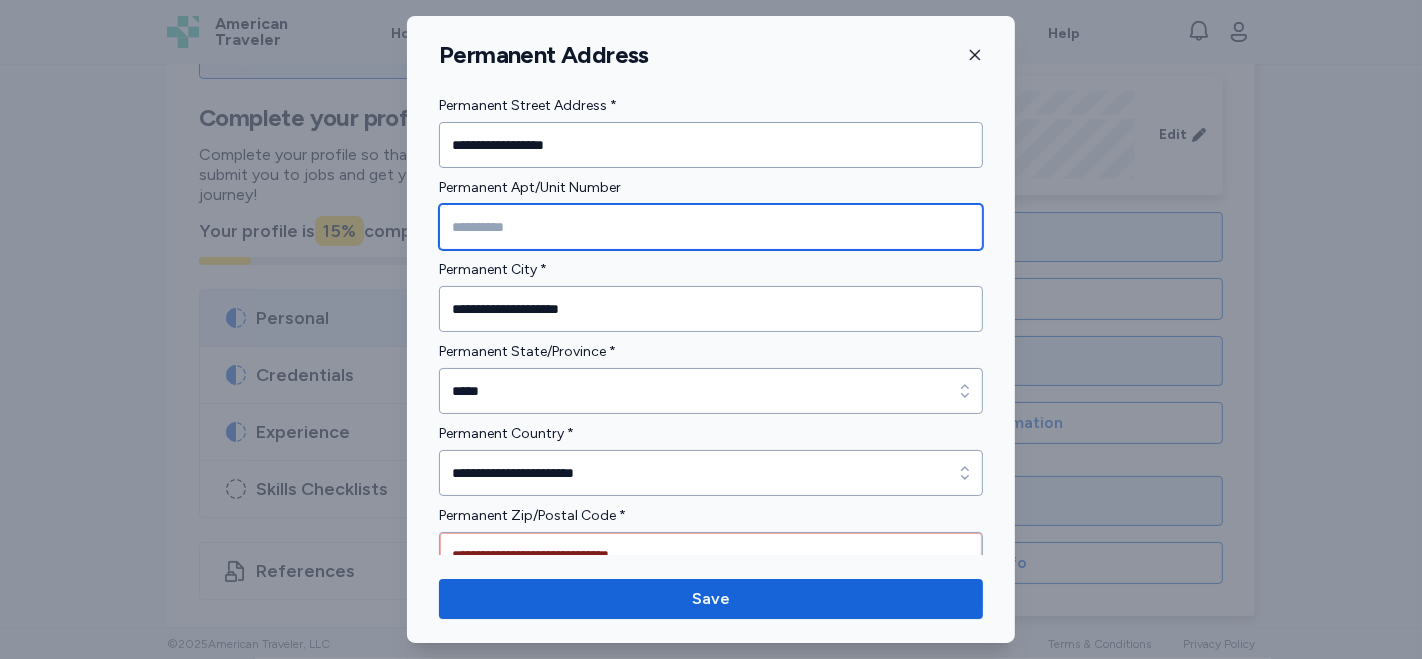 click at bounding box center [711, 227] 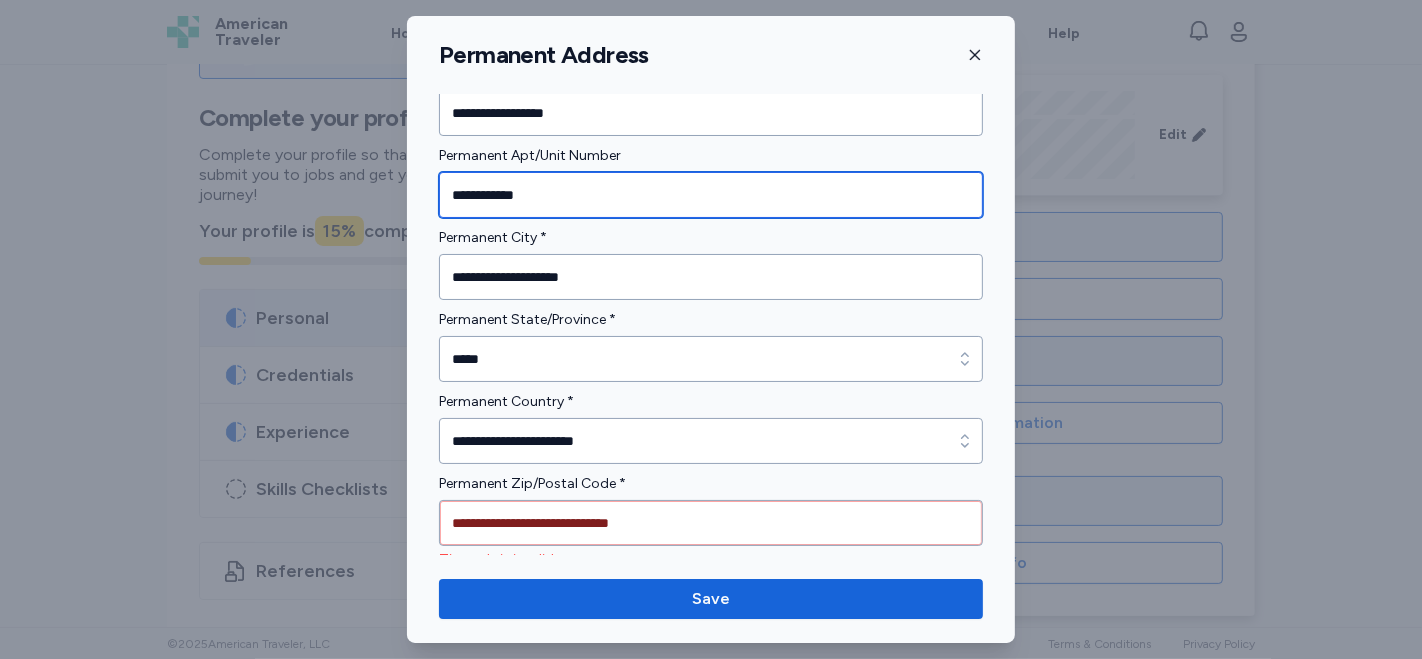 scroll, scrollTop: 48, scrollLeft: 0, axis: vertical 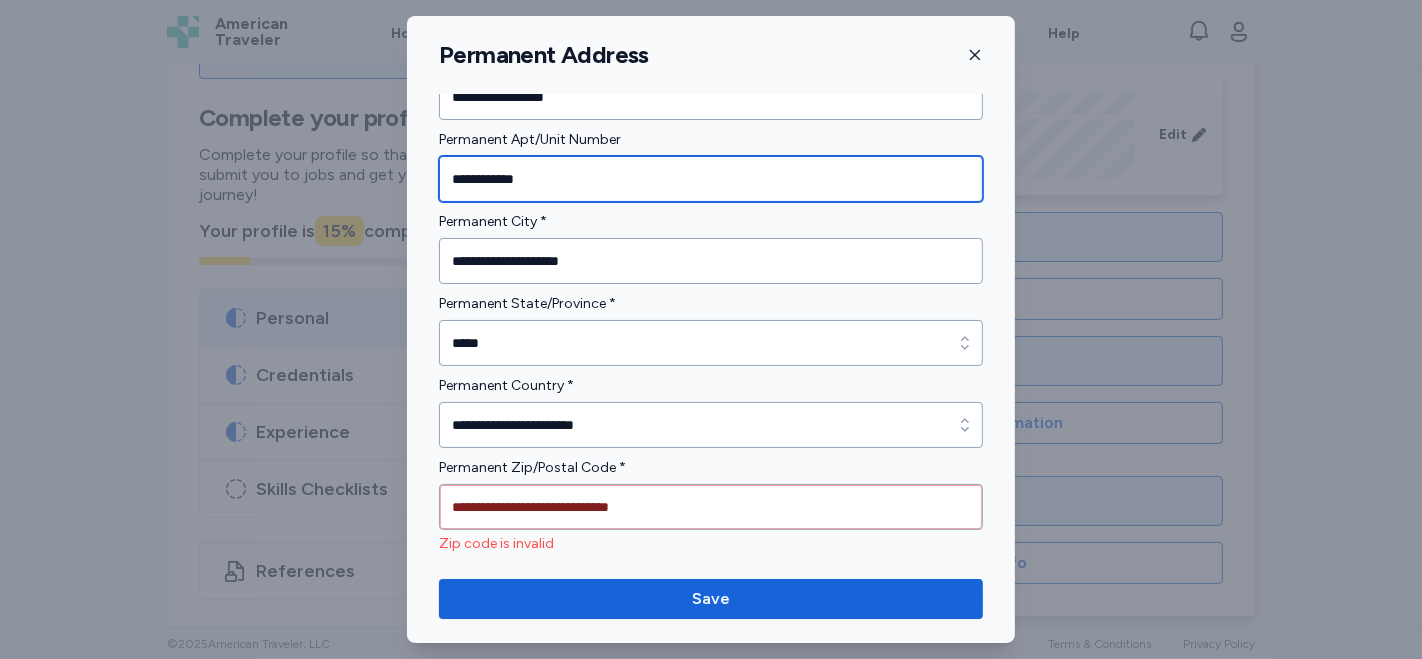 type on "**********" 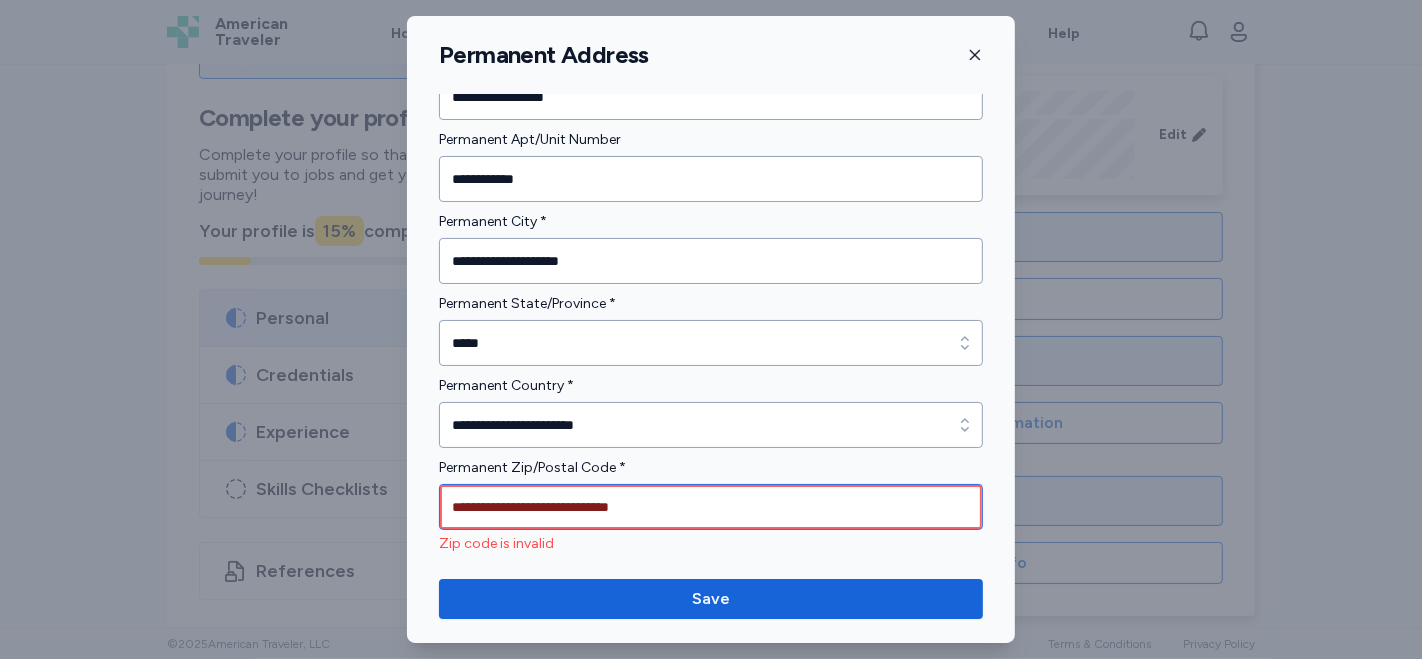 click on "**********" at bounding box center (711, 507) 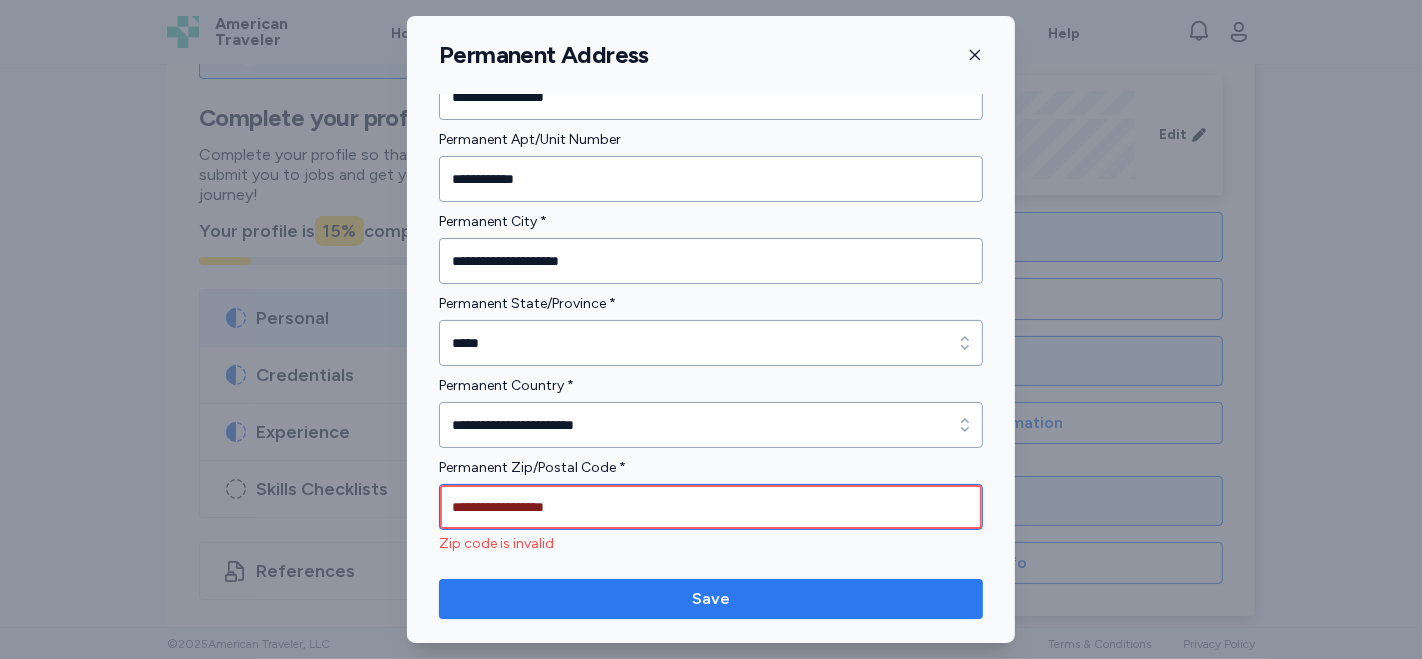 type on "**********" 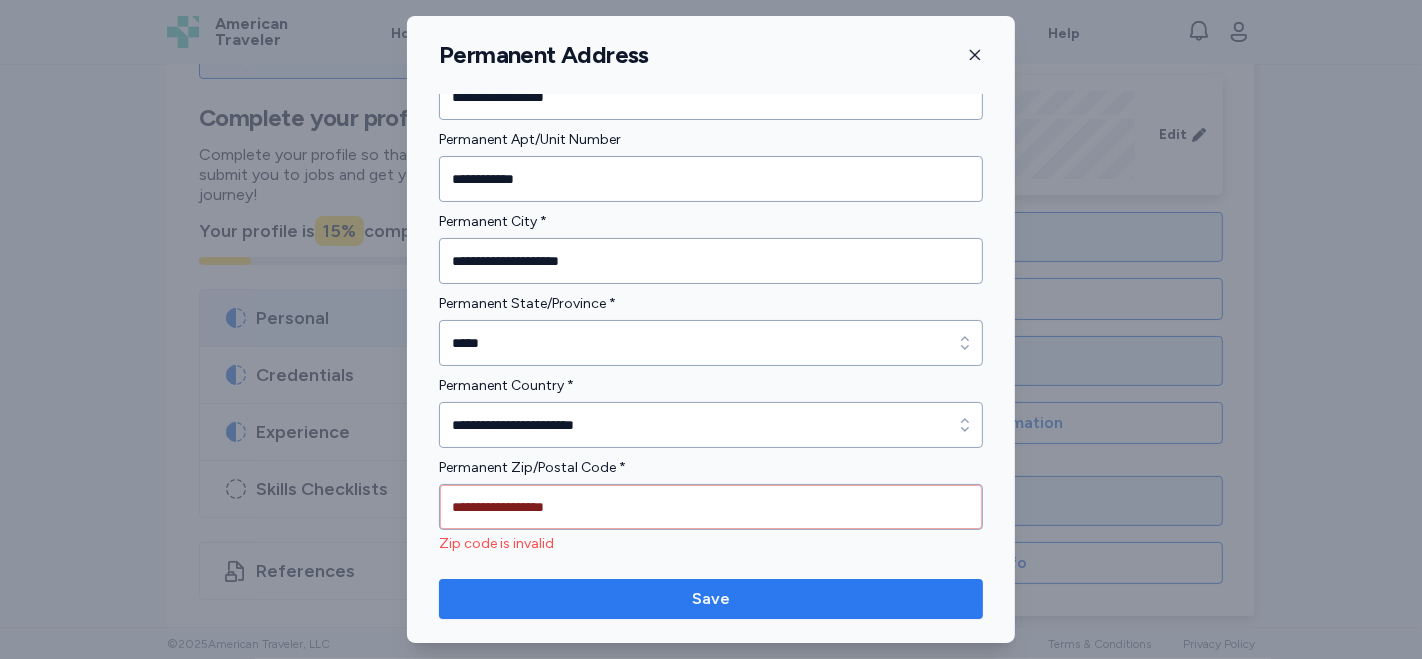 click on "Save" at bounding box center (711, 599) 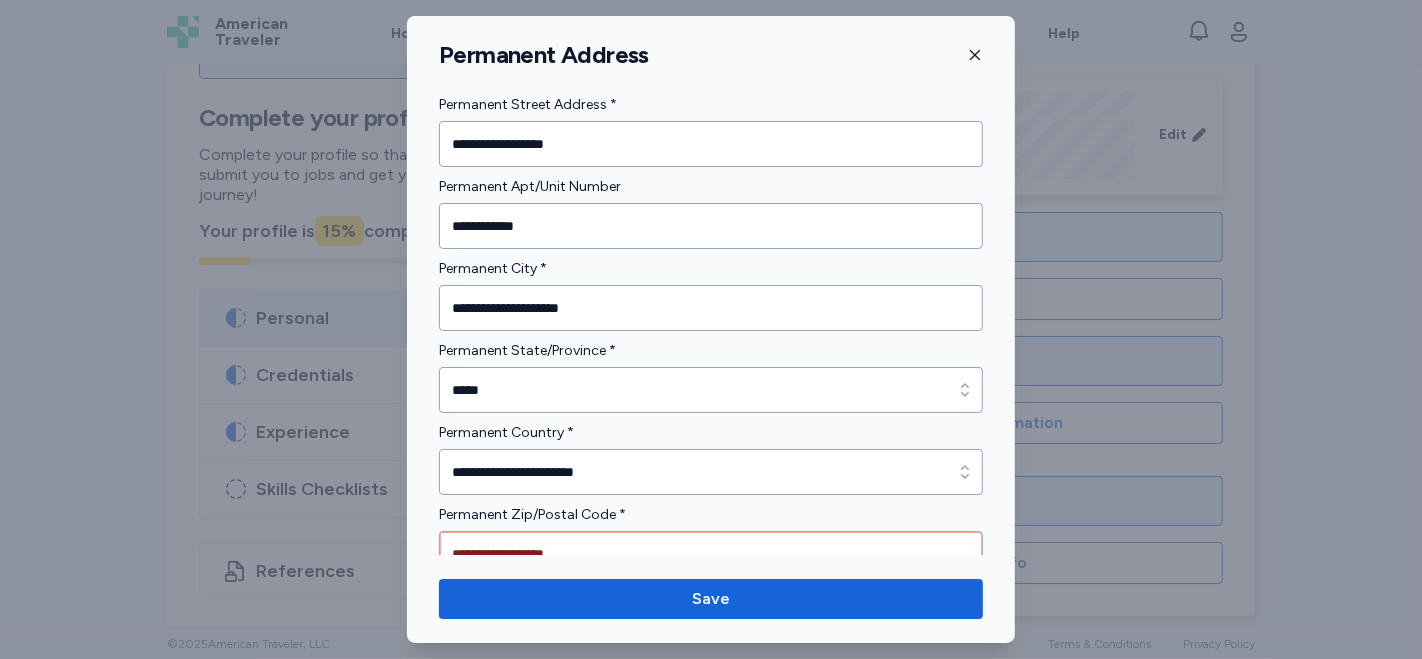 scroll, scrollTop: 0, scrollLeft: 0, axis: both 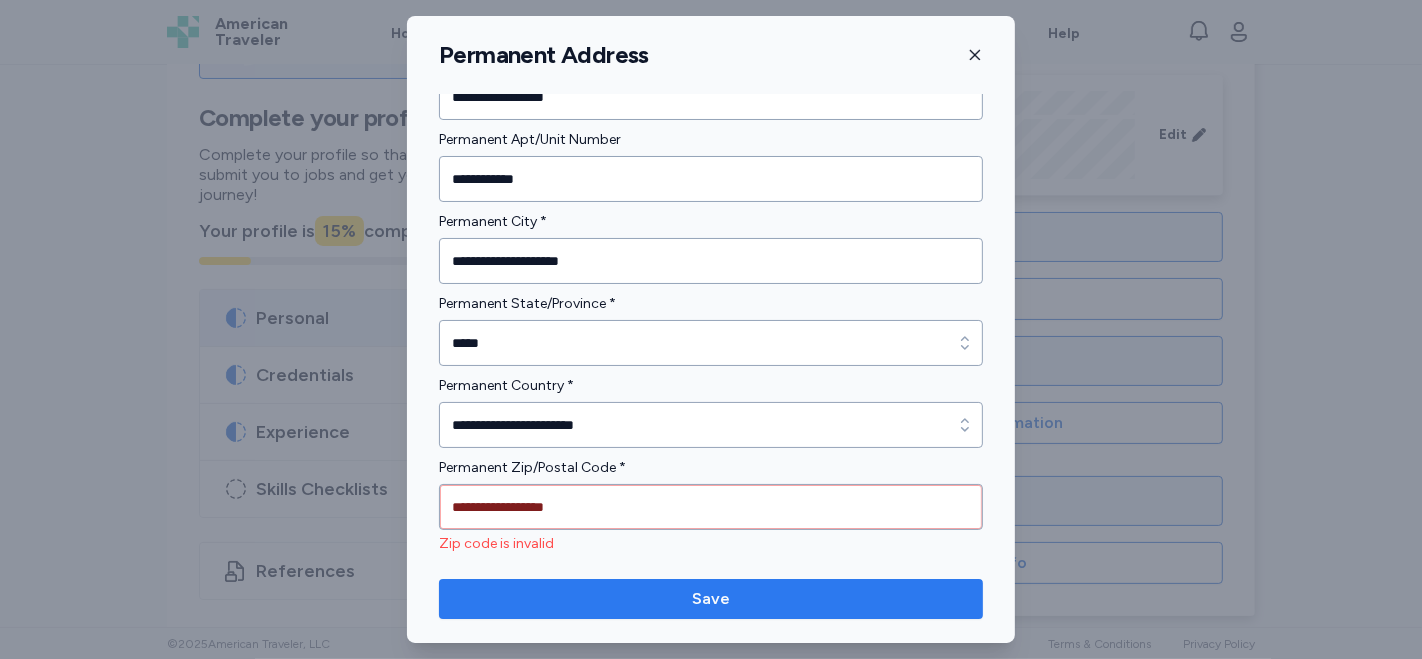 click on "Save" at bounding box center (711, 599) 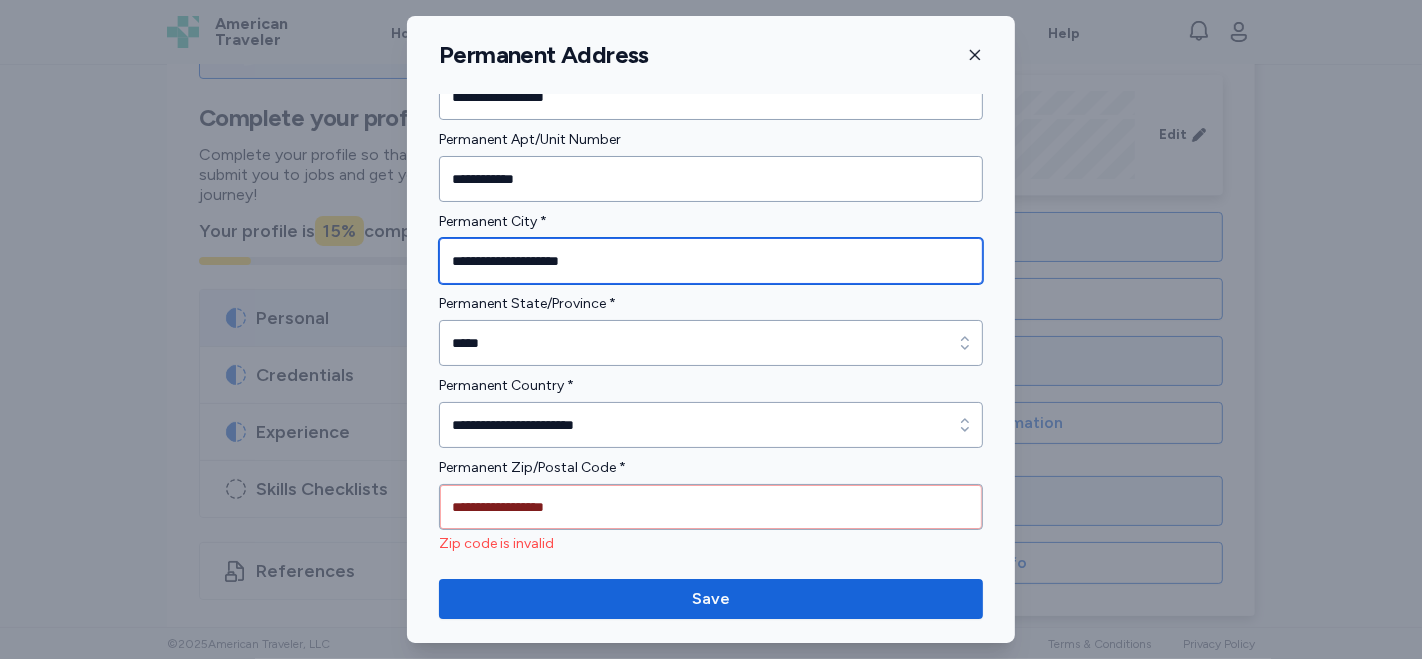 click on "**********" at bounding box center [711, 261] 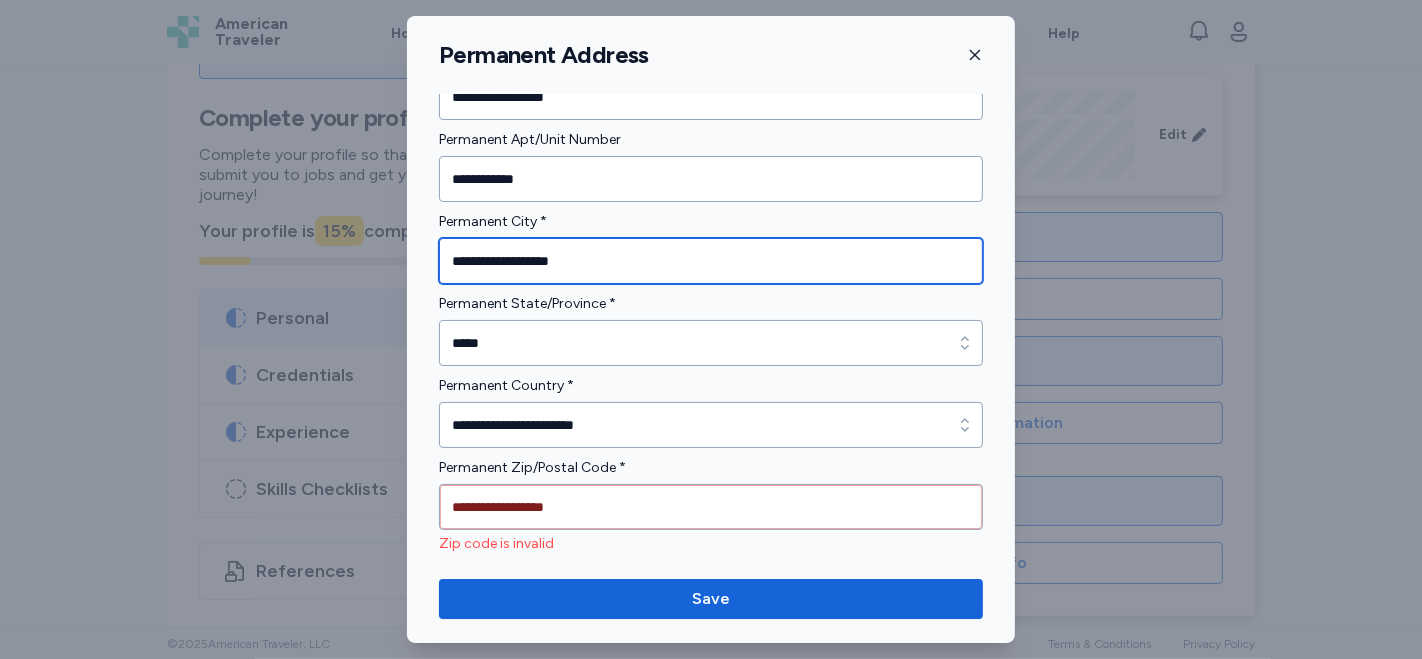 click on "**********" at bounding box center [711, 261] 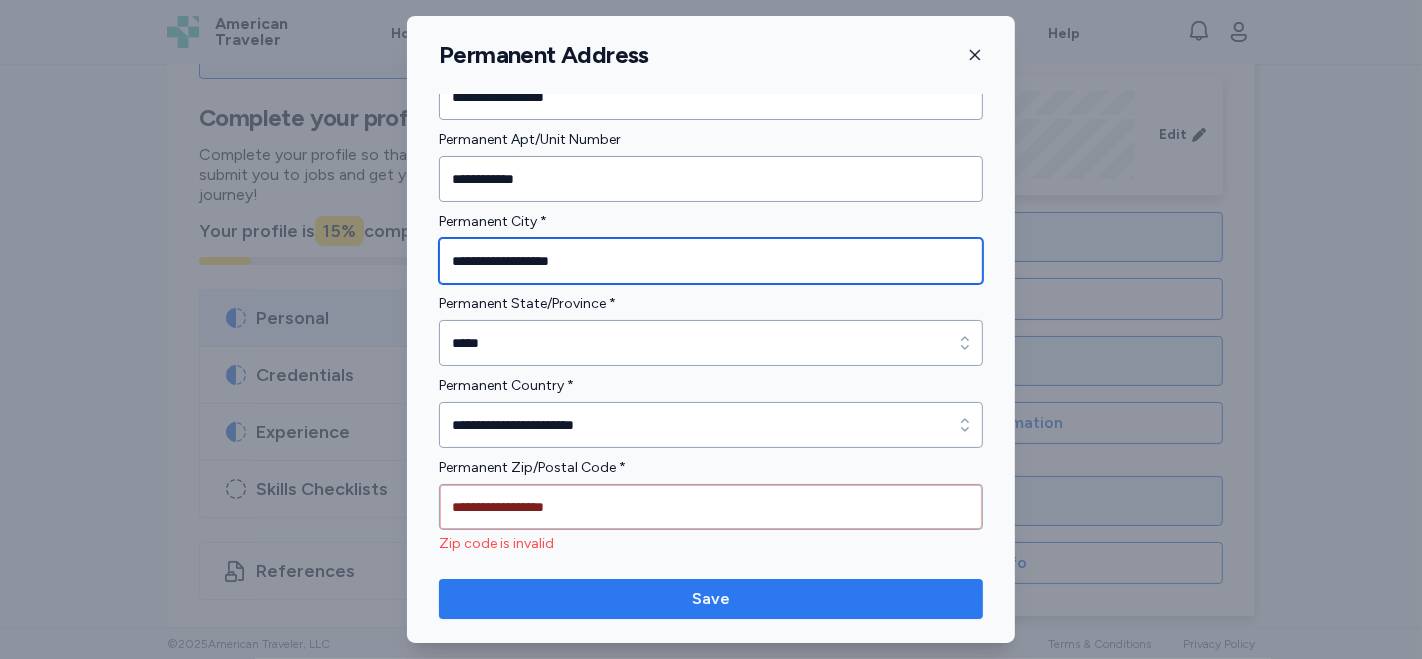 type on "**********" 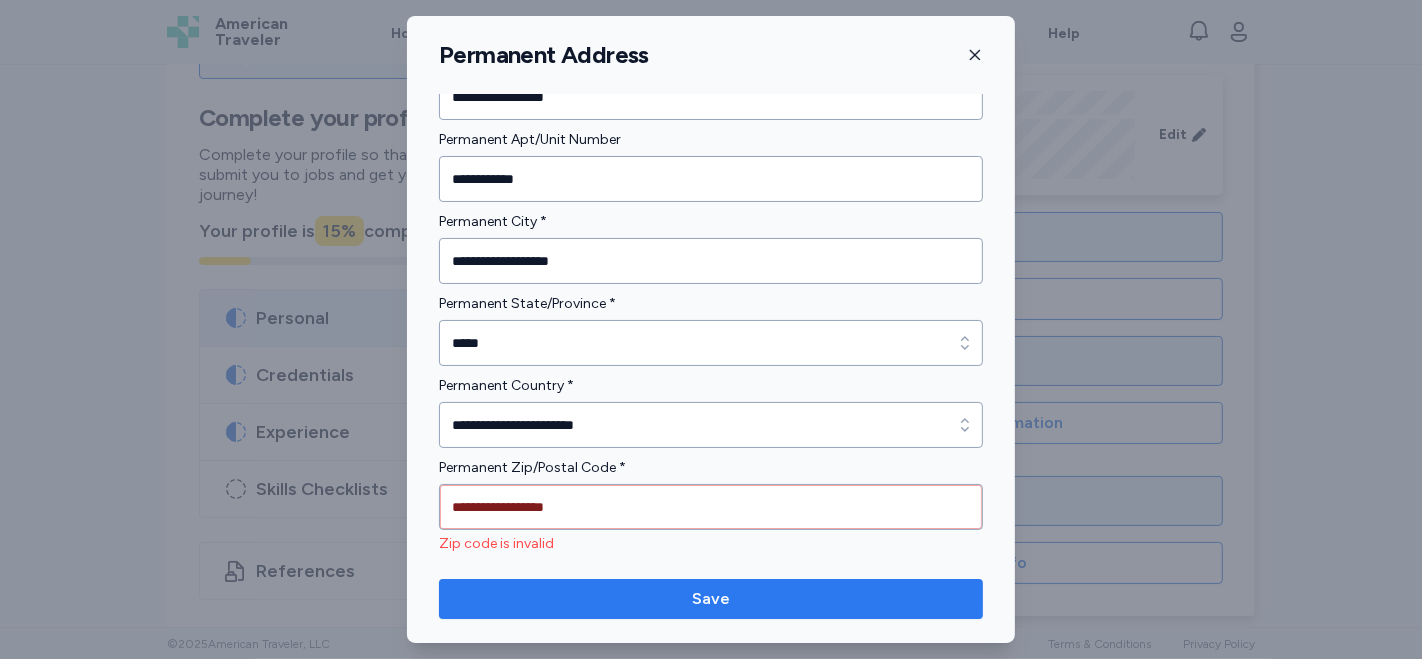 click on "Save" at bounding box center [711, 599] 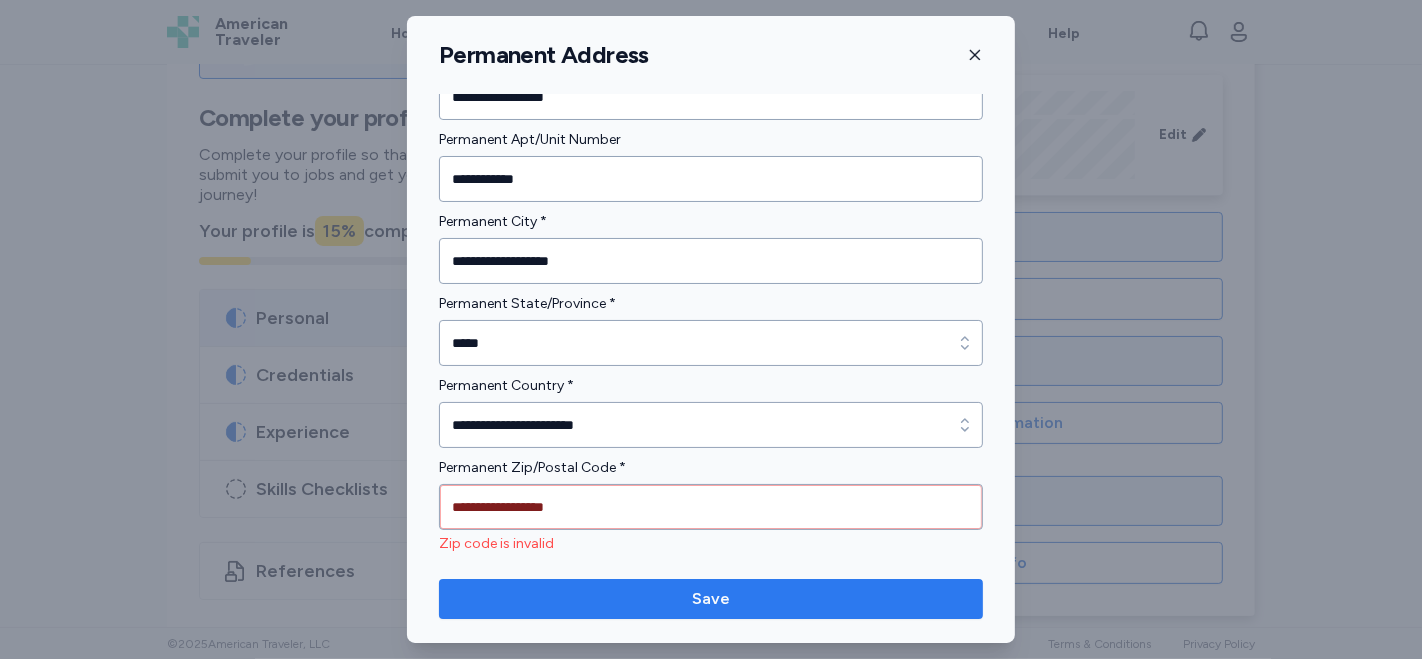 click on "Save" at bounding box center (711, 599) 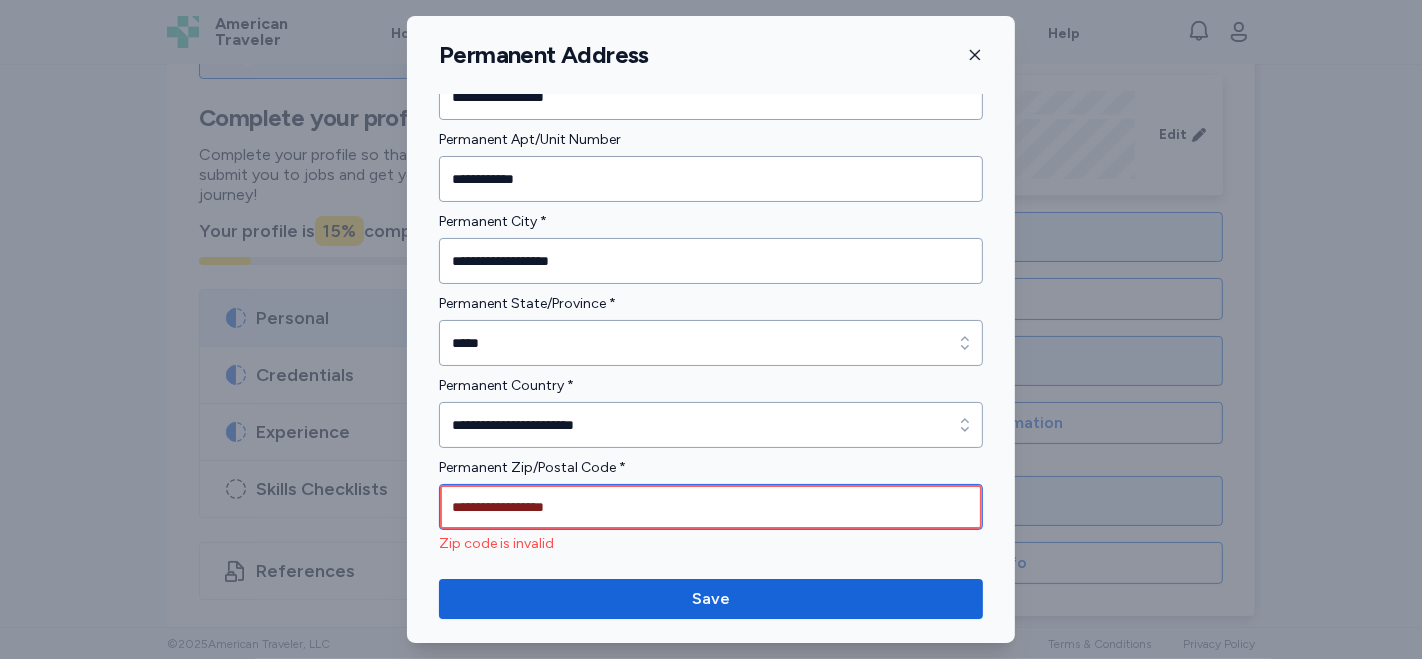 click on "**********" at bounding box center [711, 507] 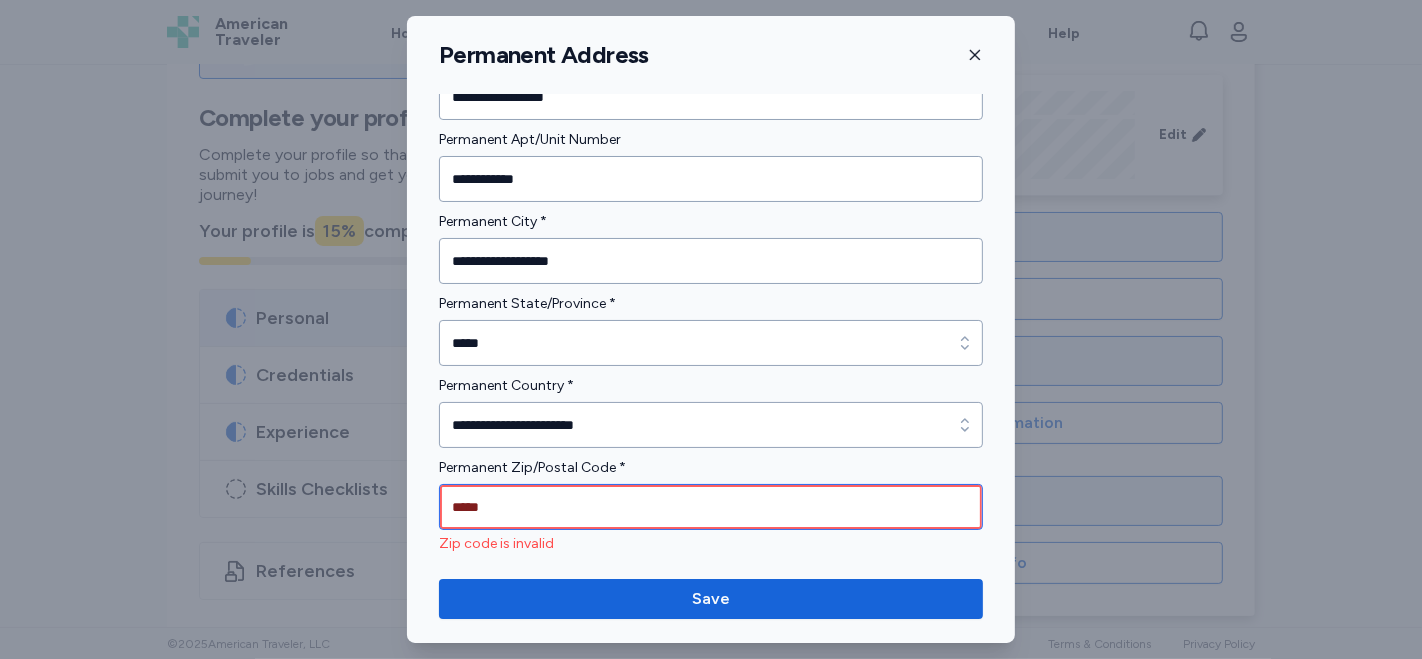 scroll, scrollTop: 24, scrollLeft: 0, axis: vertical 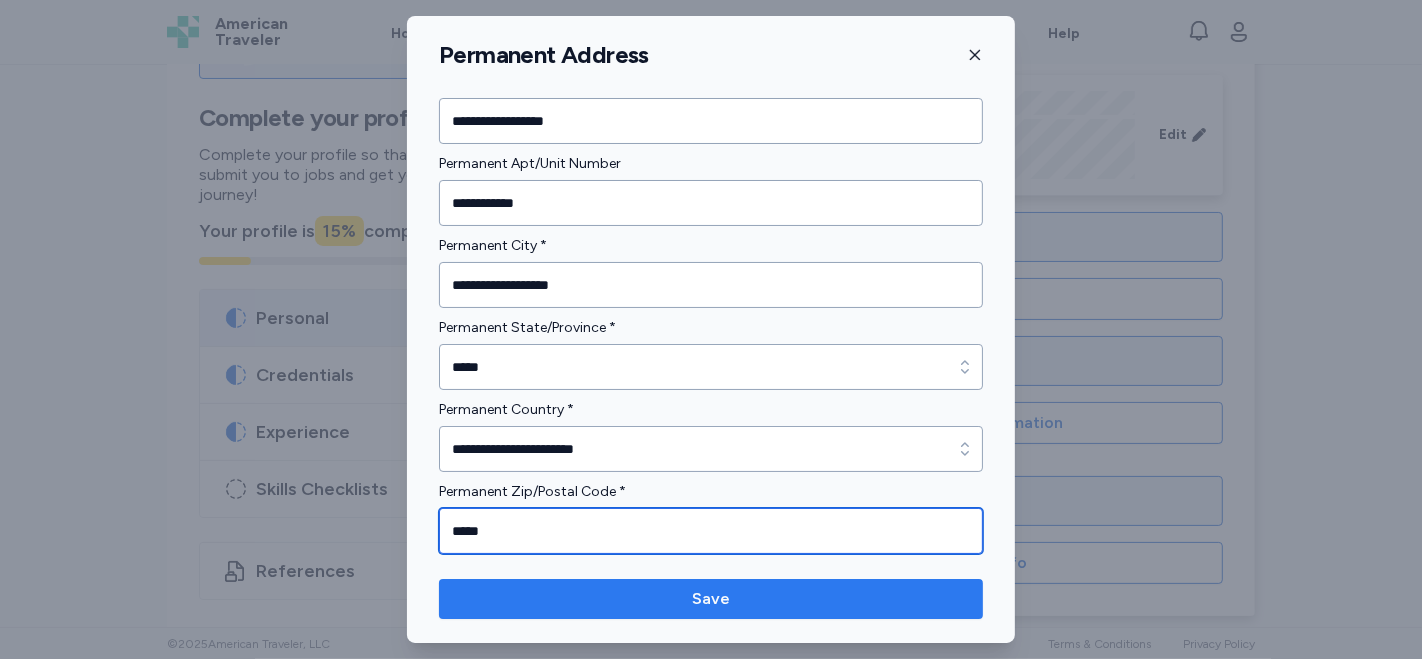 type on "*****" 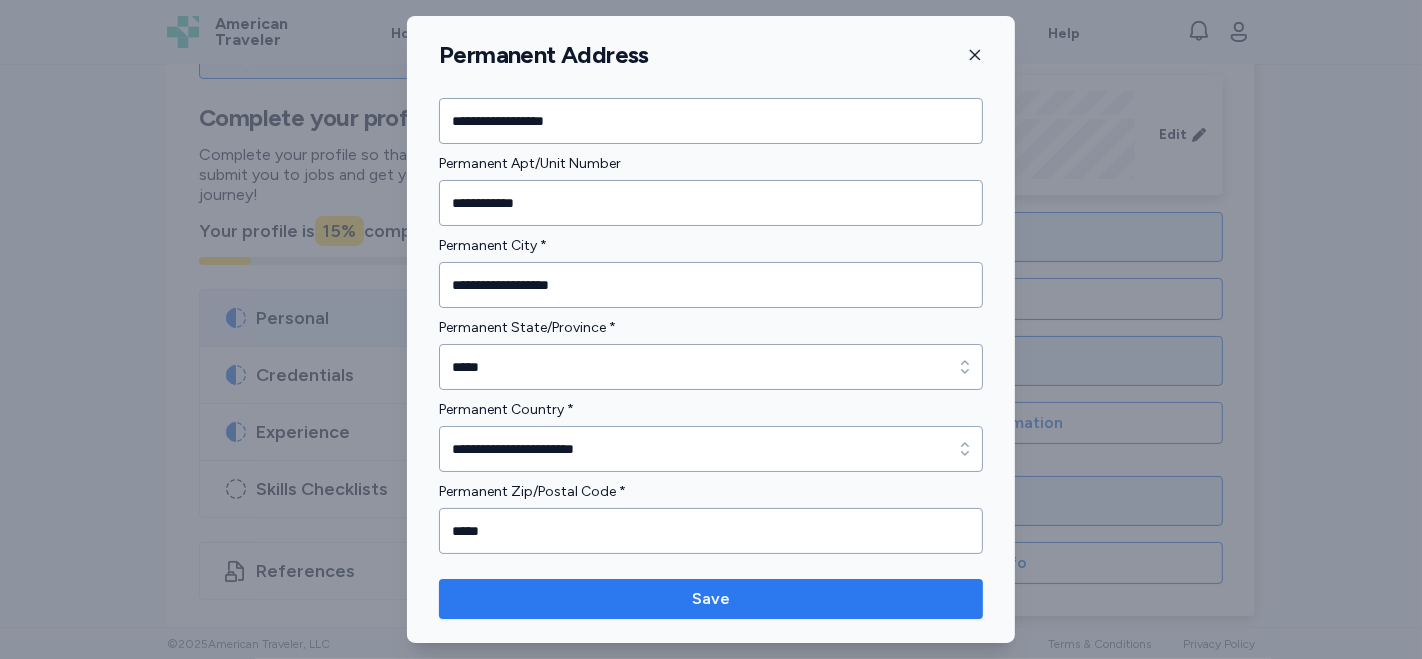 click on "Save" at bounding box center (711, 599) 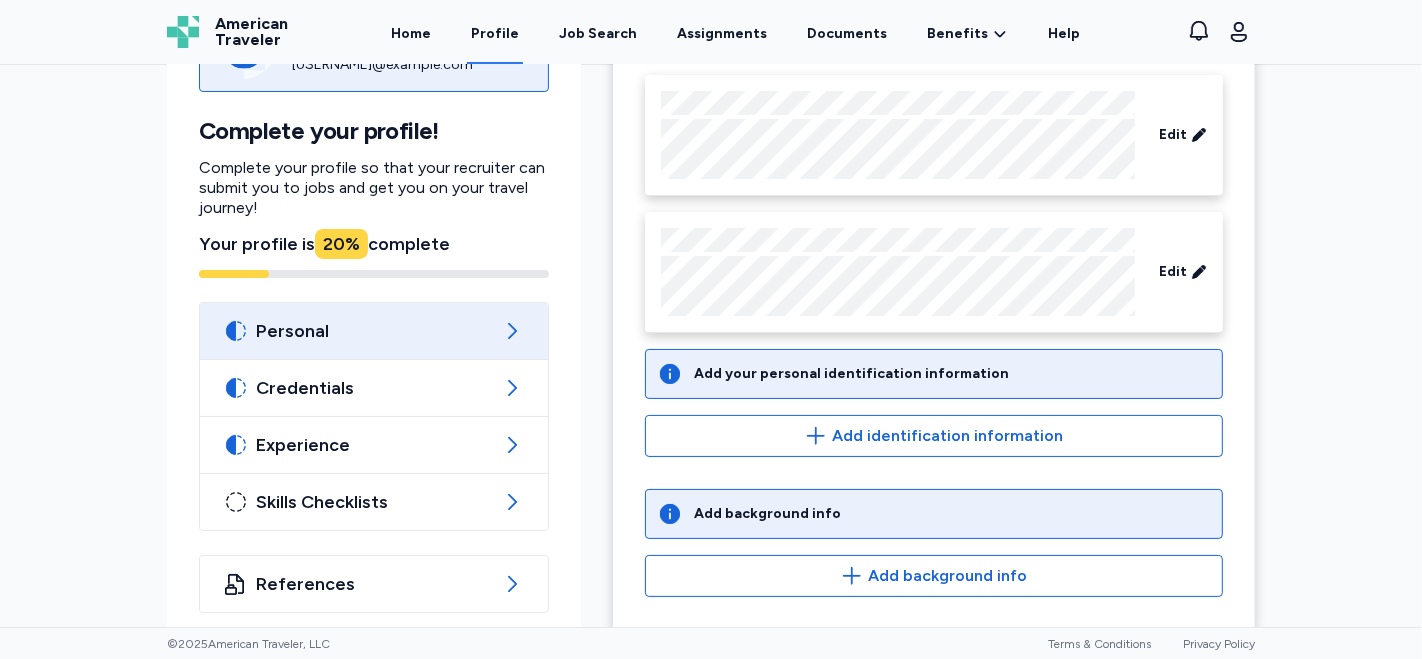 scroll, scrollTop: 24, scrollLeft: 0, axis: vertical 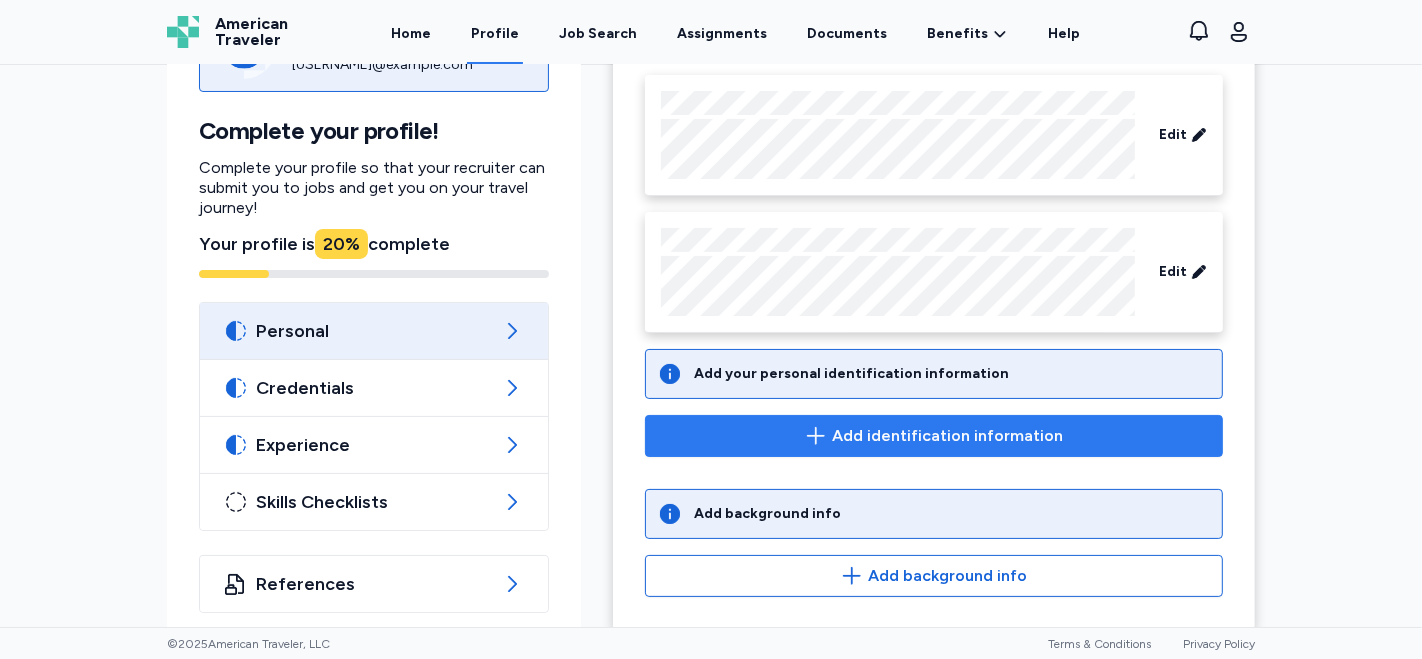 click 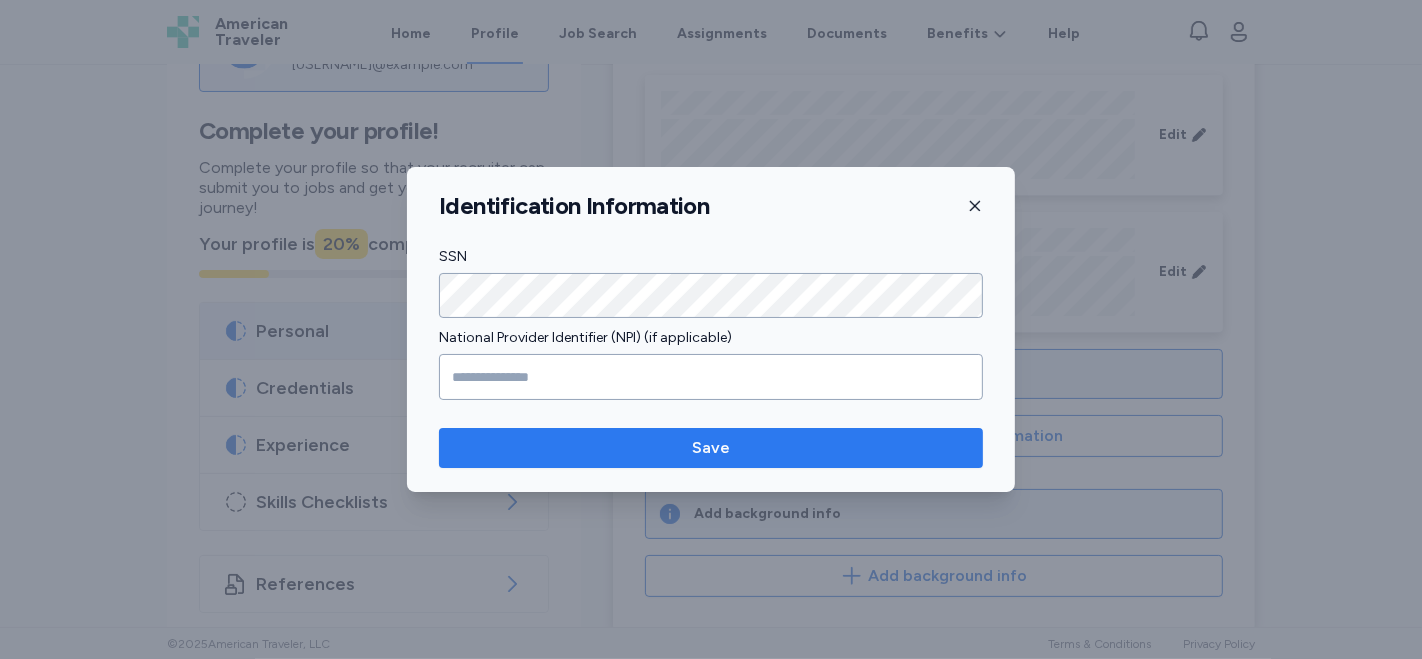 click on "Save" at bounding box center (711, 448) 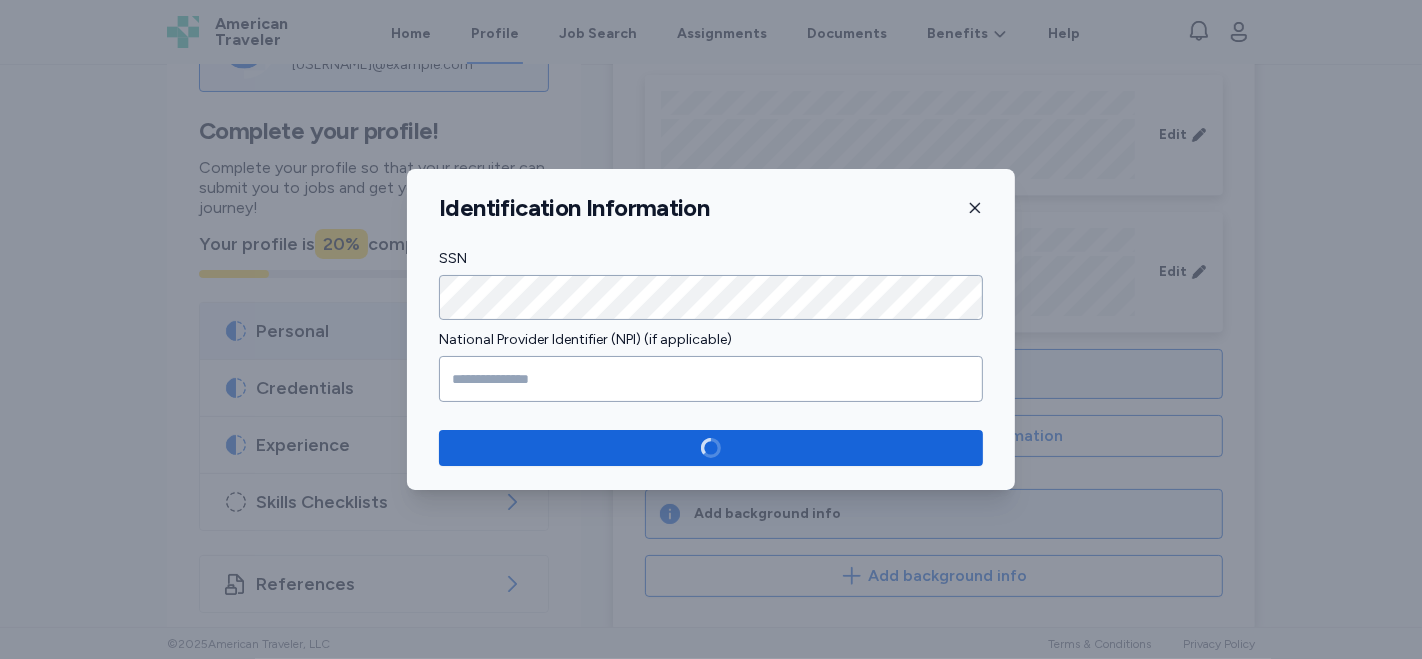 scroll, scrollTop: 194, scrollLeft: 0, axis: vertical 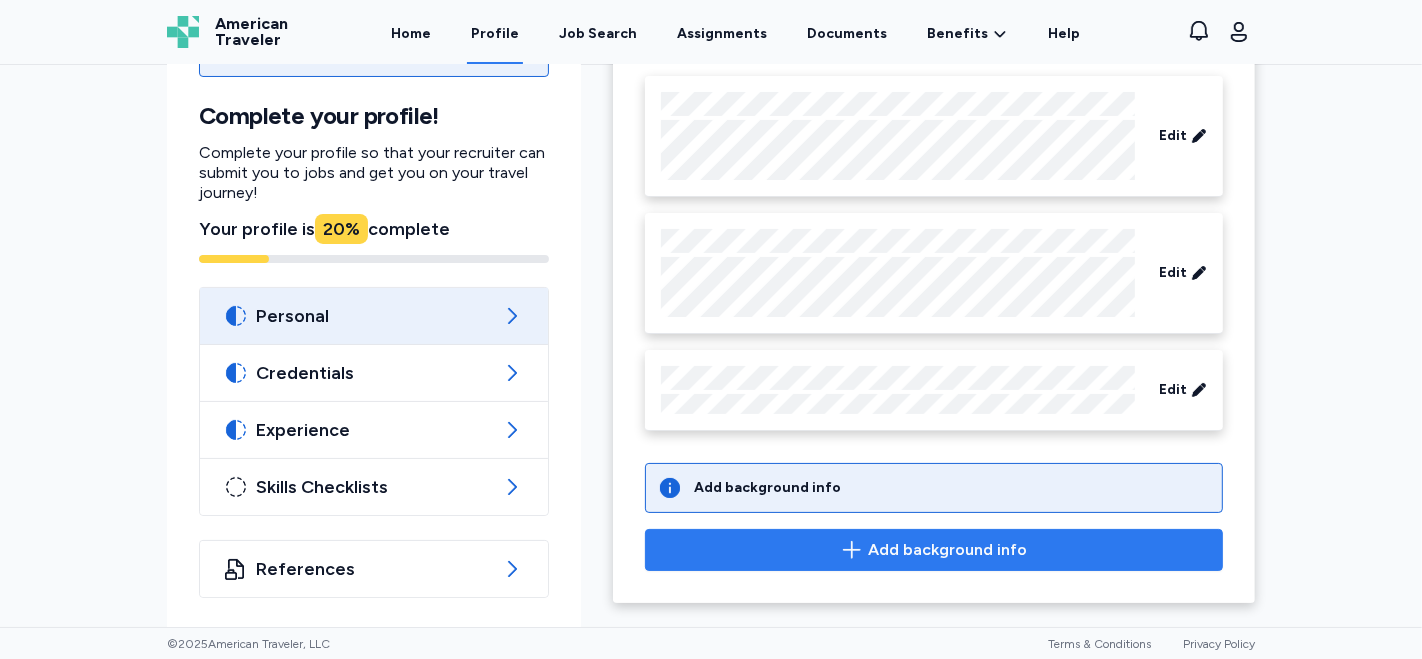click on "Add background info" at bounding box center (947, 550) 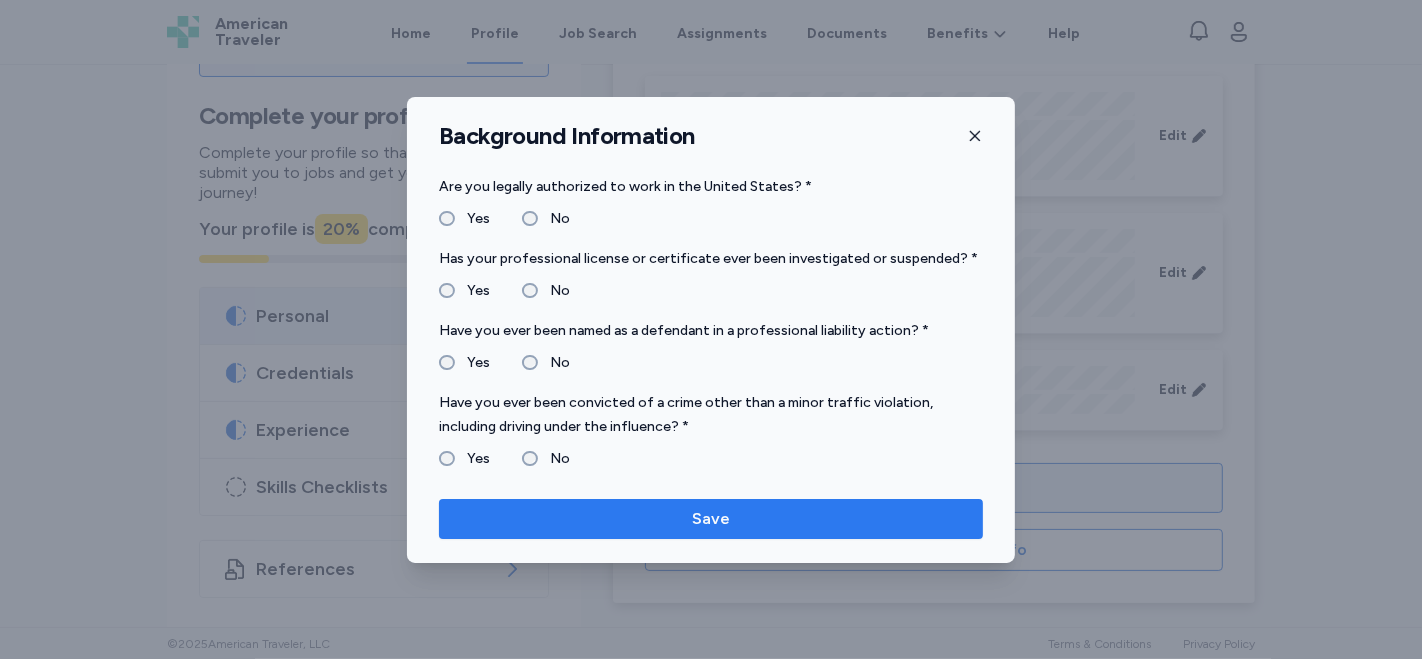 click on "Save" at bounding box center (711, 519) 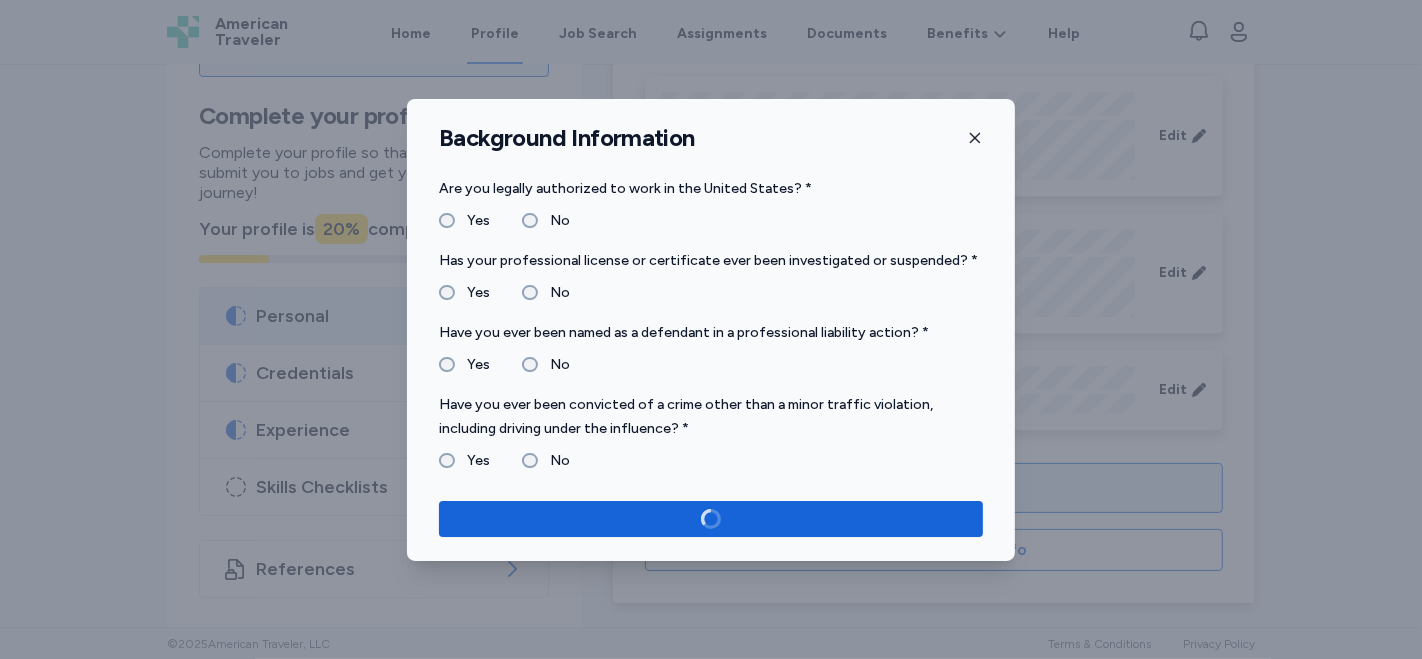scroll, scrollTop: 197, scrollLeft: 0, axis: vertical 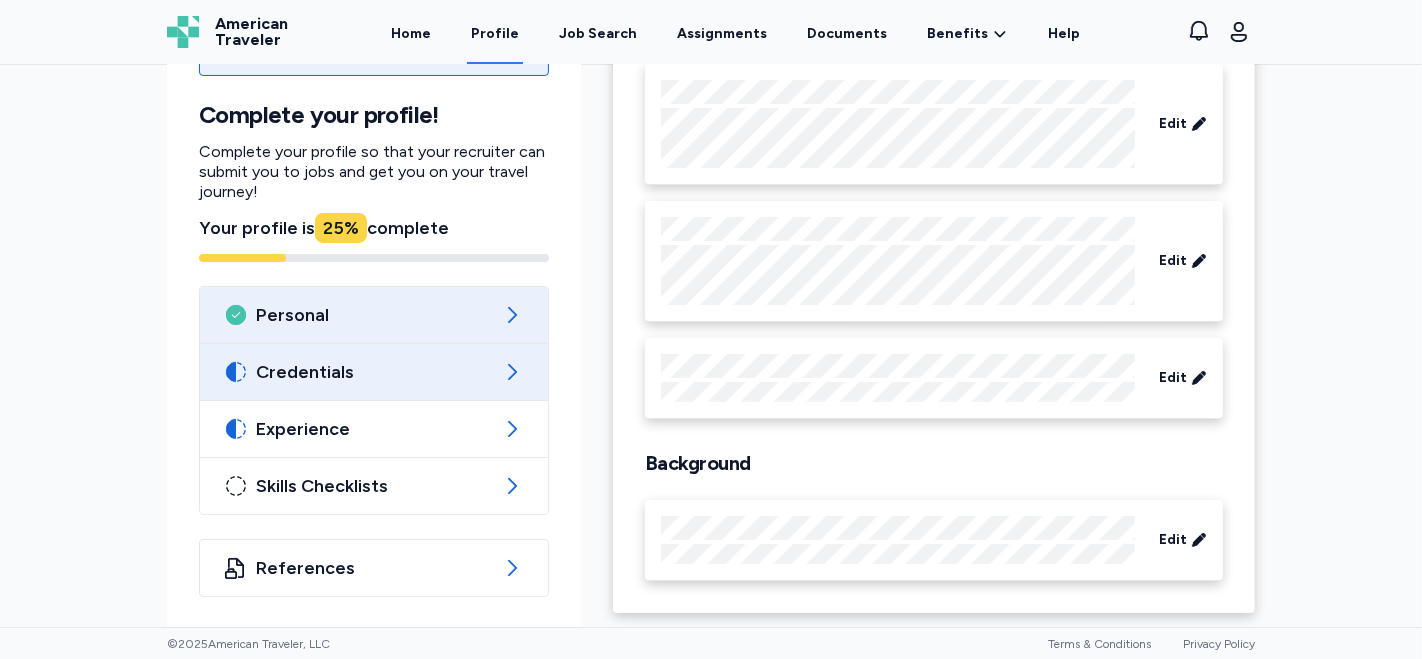 click 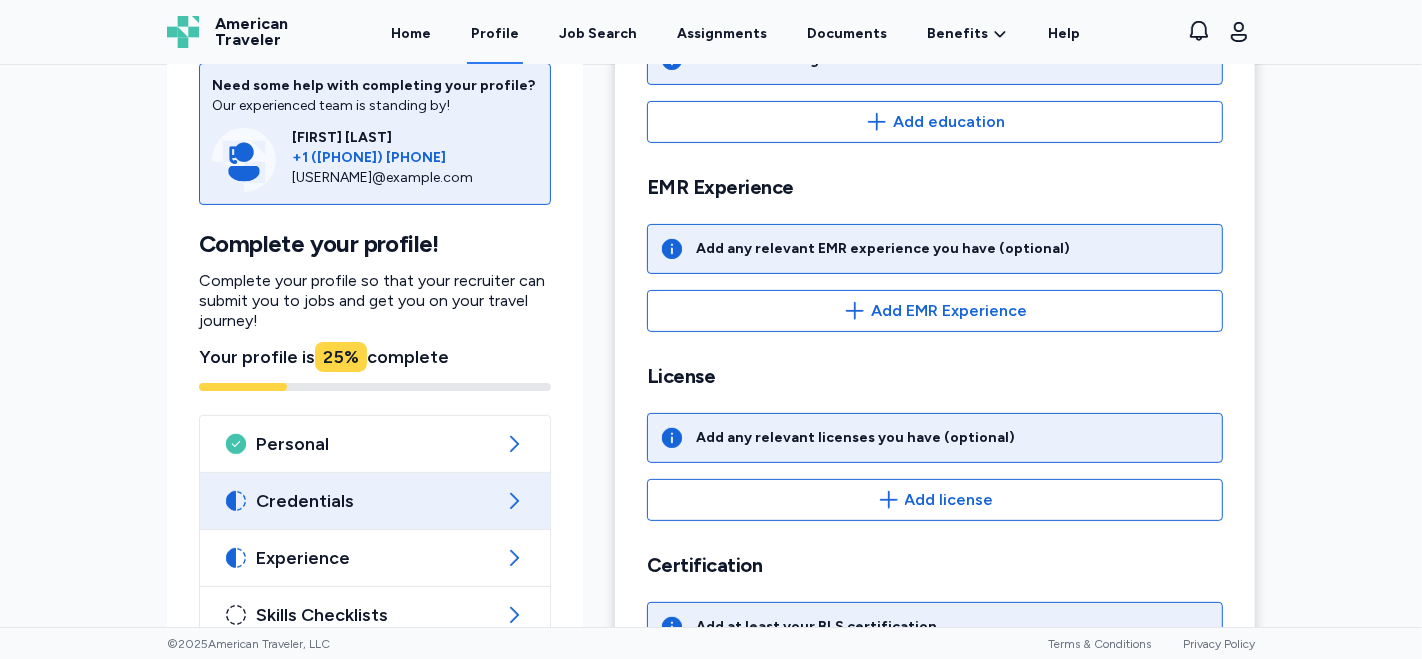 scroll, scrollTop: 444, scrollLeft: 0, axis: vertical 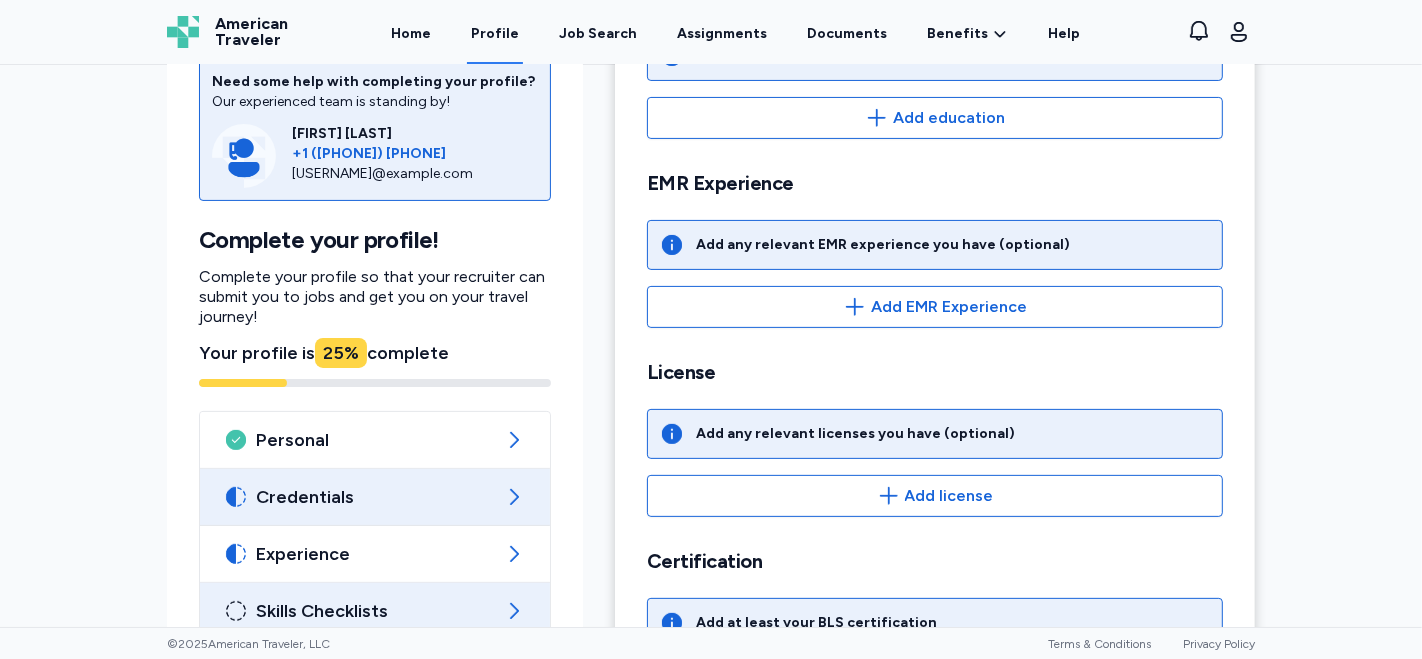 click on "Skills Checklists" at bounding box center (375, 611) 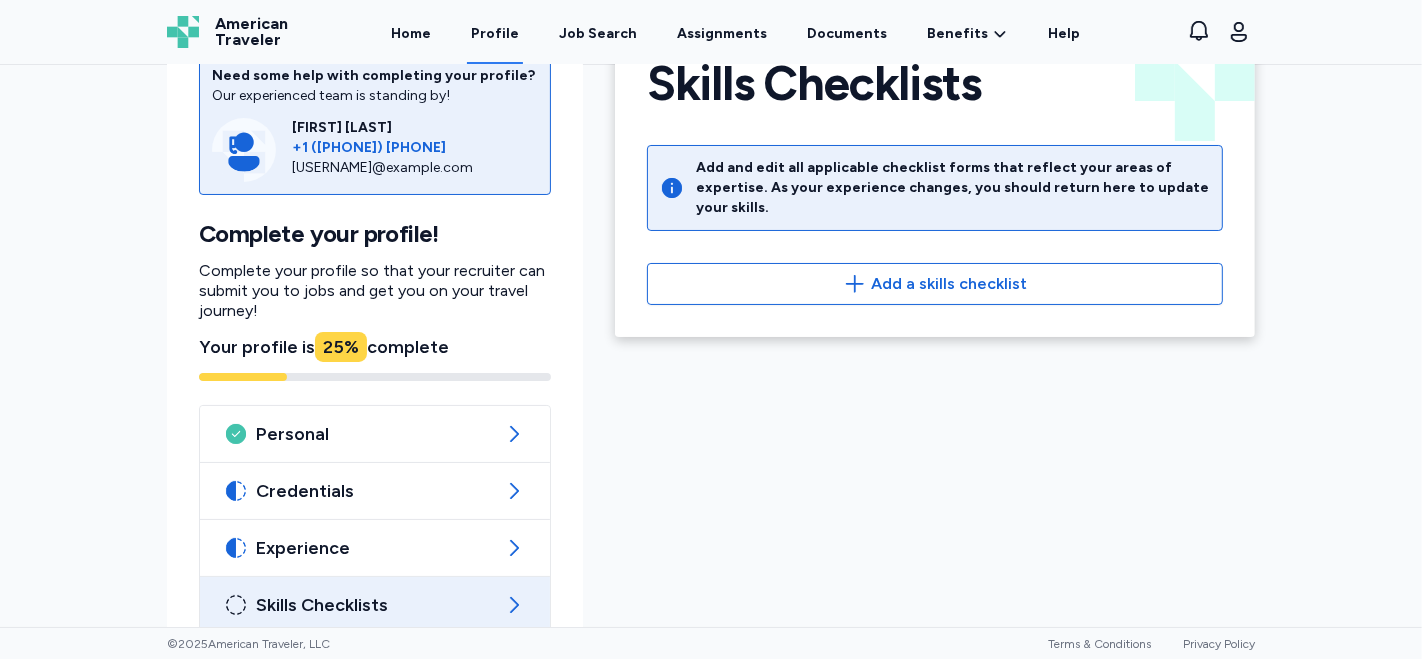 scroll, scrollTop: 111, scrollLeft: 0, axis: vertical 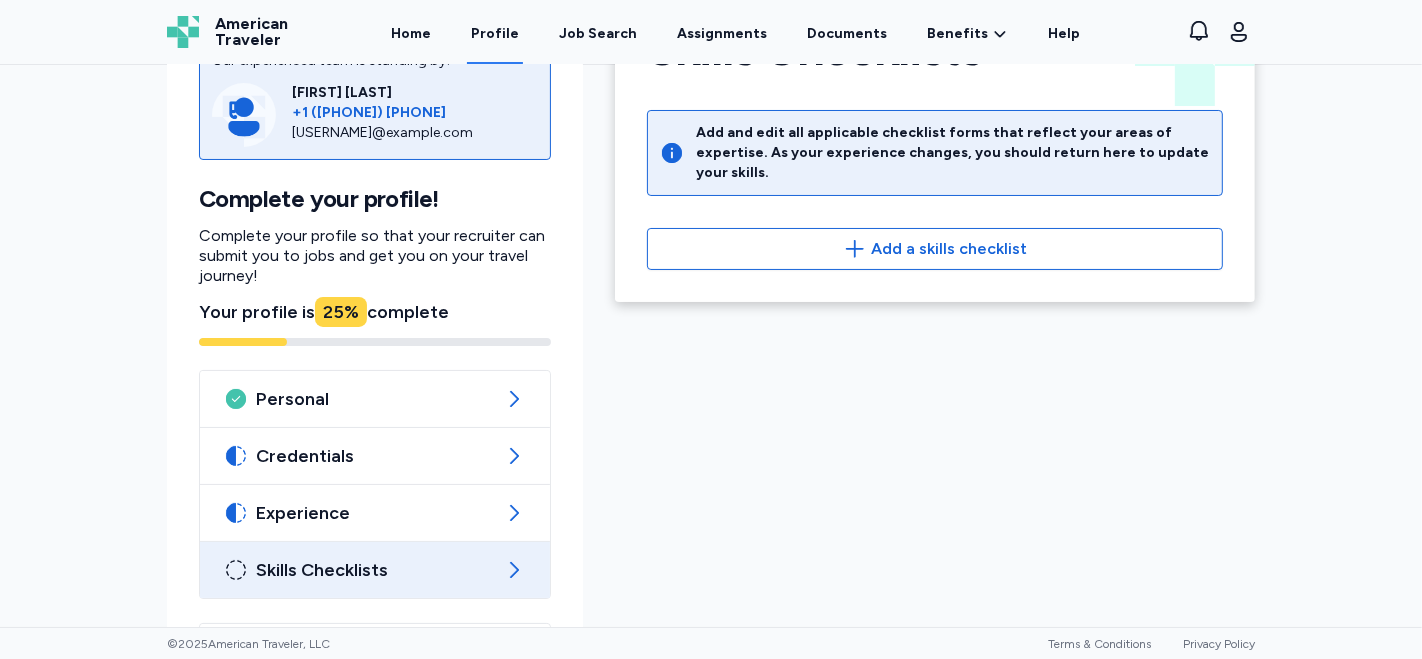 click 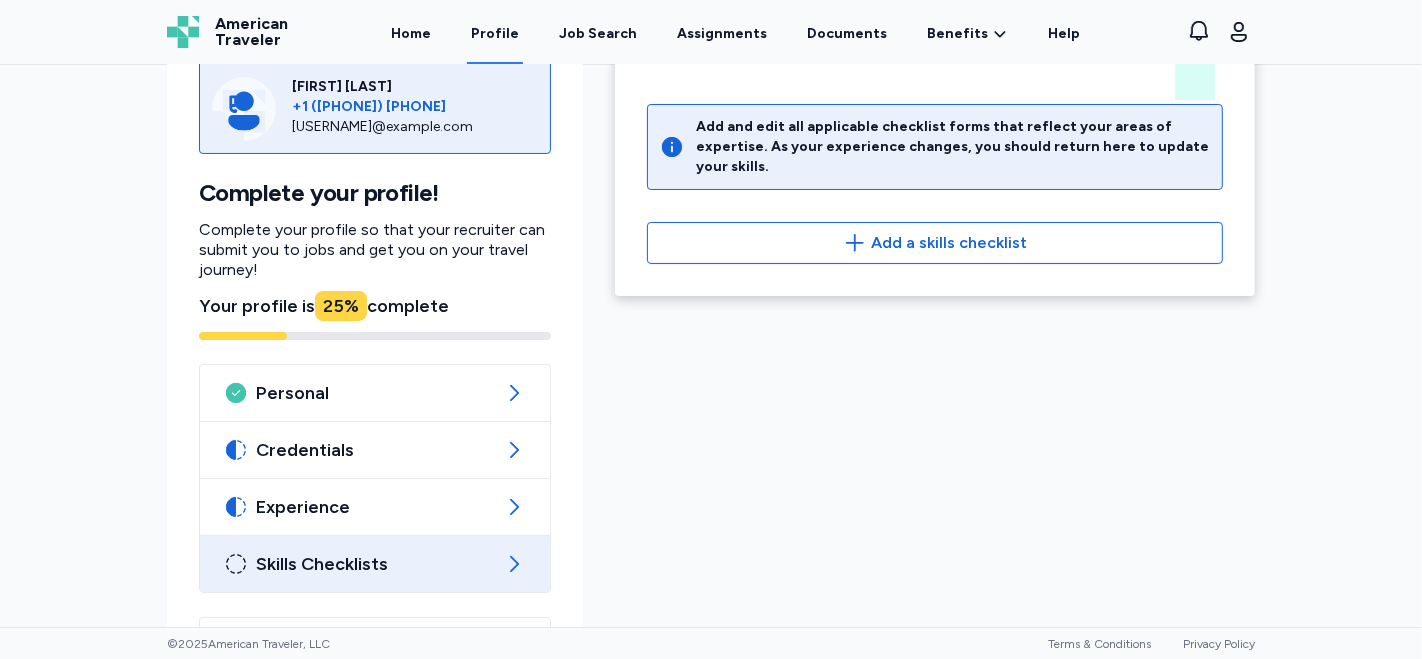 scroll, scrollTop: 194, scrollLeft: 0, axis: vertical 